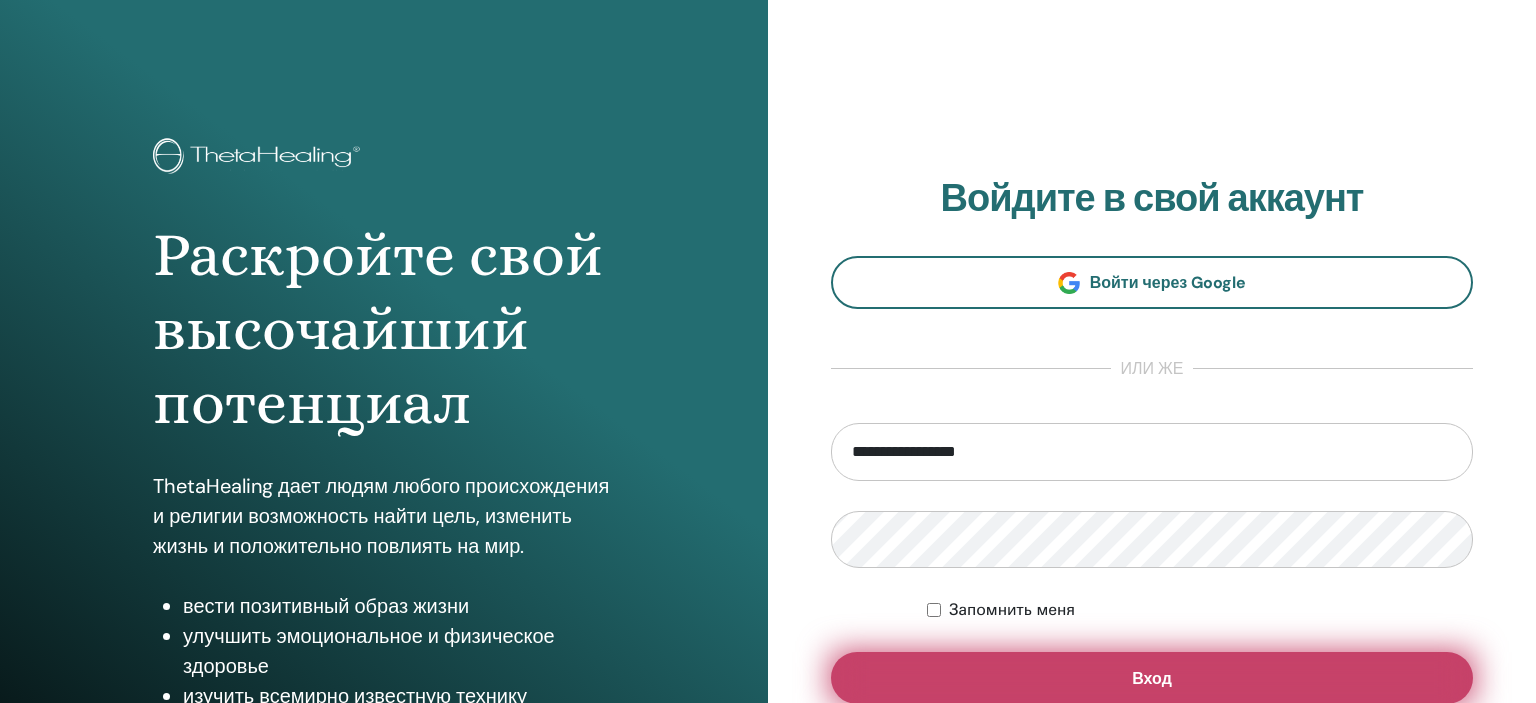 scroll, scrollTop: 0, scrollLeft: 0, axis: both 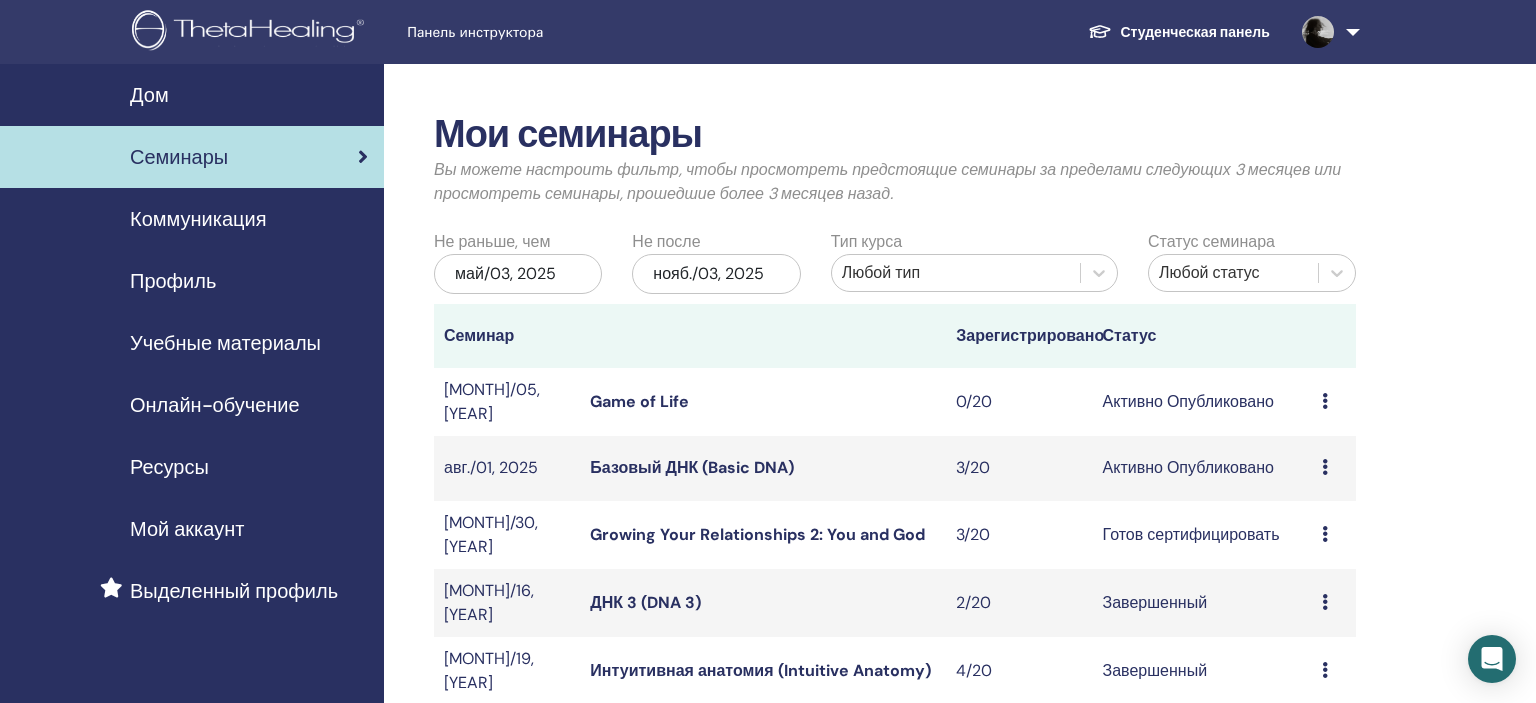 click on "Мои семинары Вы можете настроить фильтр, чтобы просмотреть предстоящие семинары за пределами следующих 3 месяцев или просмотреть семинары, прошедшие более 3 месяцев назад. Не раньше, чем [MONTH]/03, [YEAR] Не после [MONTH]/03, [YEAR] Тип курса Любой тип Статус семинара Любой статус Семинар Зарегистрировано Статус [MONTH]/05, [YEAR] Game of Life 0/20 Активно Опубликовано Предварительный просмотр Редактировать Участники Отмена [MONTH]/01, [YEAR] Базовый ДНК (Basic DNA) 3/20 Активно Опубликовано Предварительный просмотр Редактировать Участники Отмена [MONTH]/30, [YEAR] Growing Your Relationships 2: You and God 3/20 2/20" at bounding box center (960, 788) 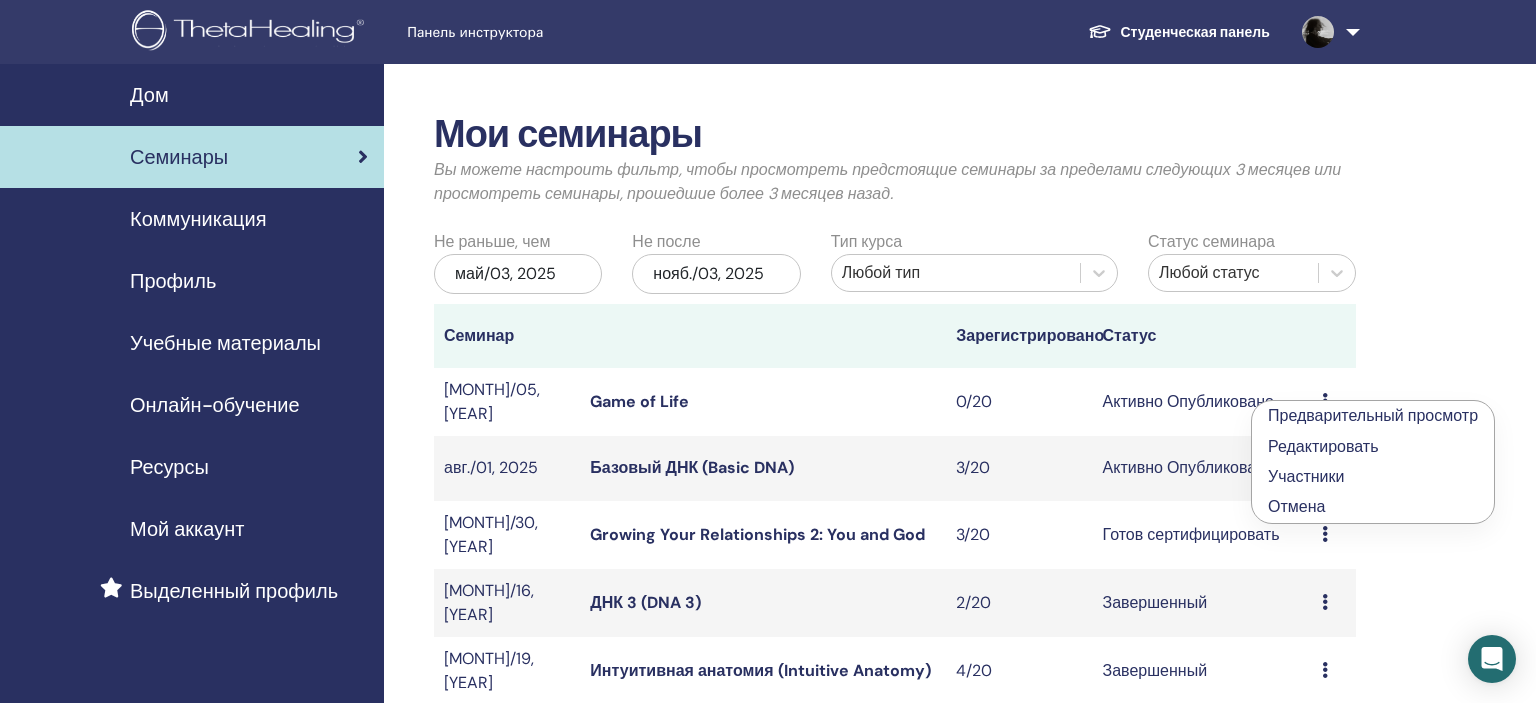 click on "Game of Life" at bounding box center (763, 402) 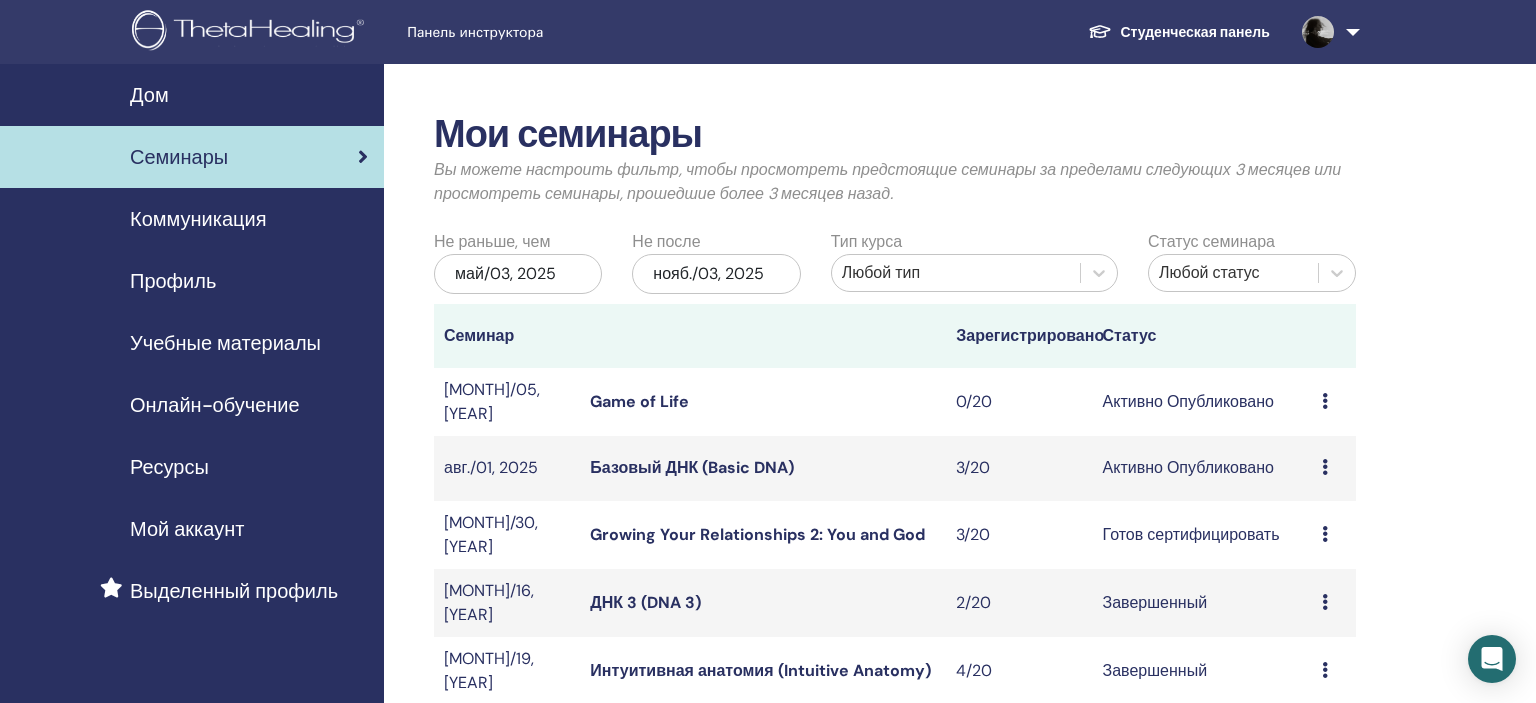 click on "Game of Life" at bounding box center [639, 401] 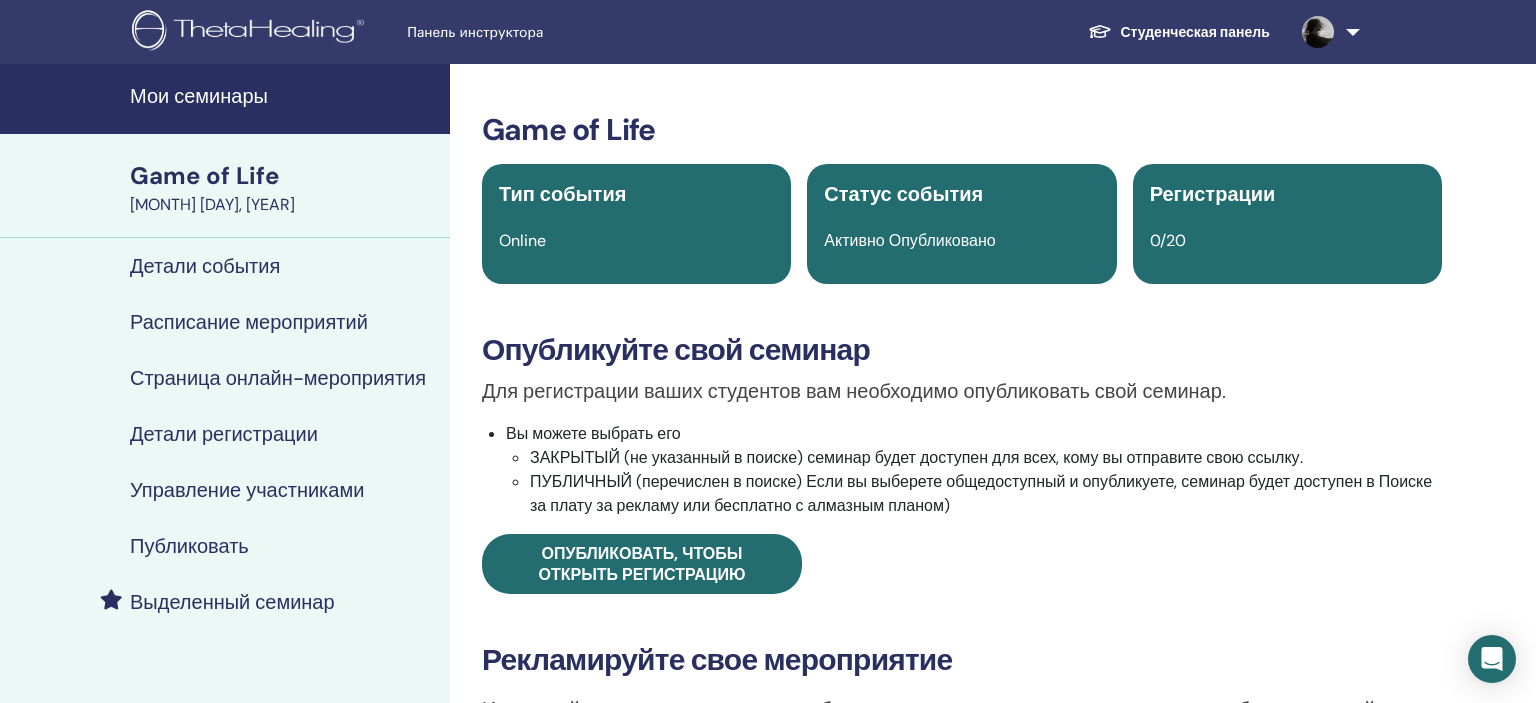 scroll, scrollTop: 0, scrollLeft: 0, axis: both 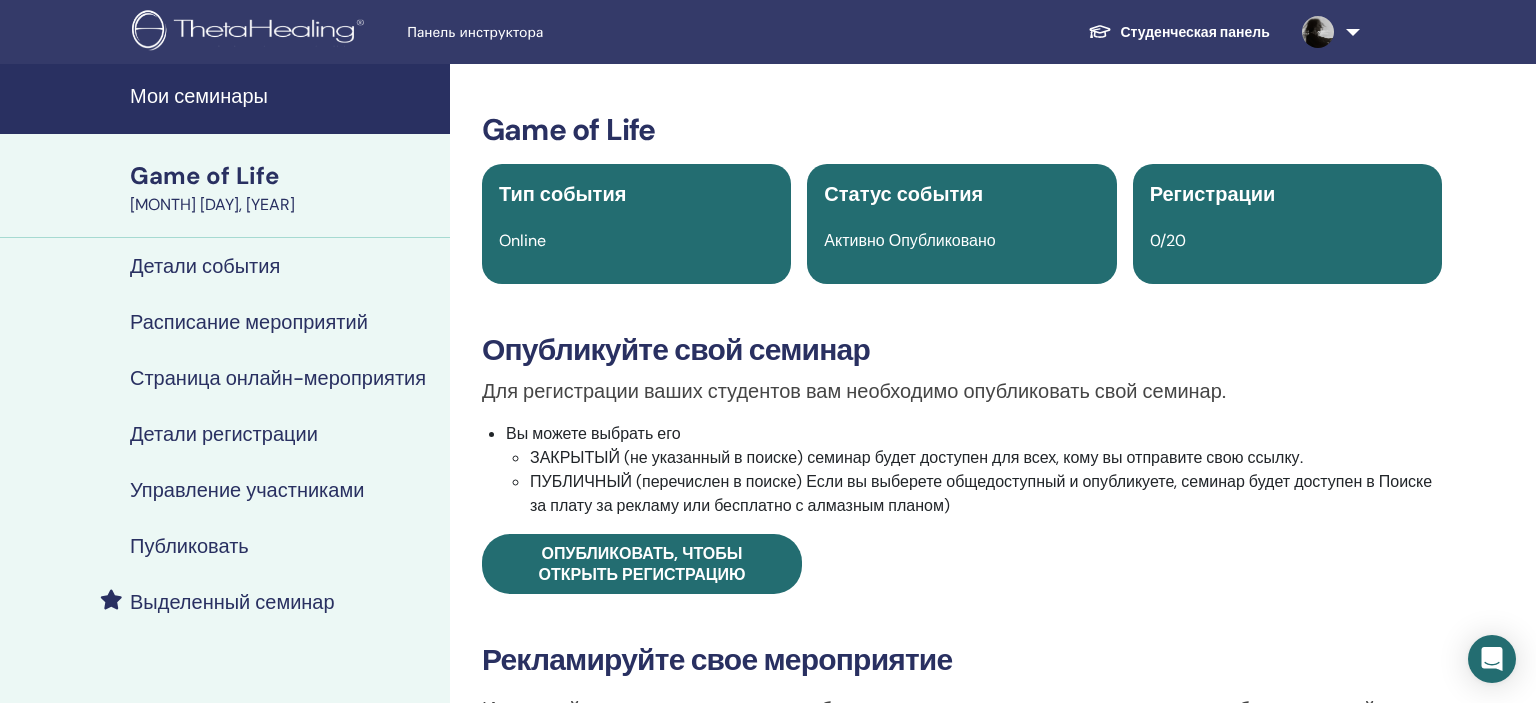 click on "Расписание мероприятий" at bounding box center (249, 322) 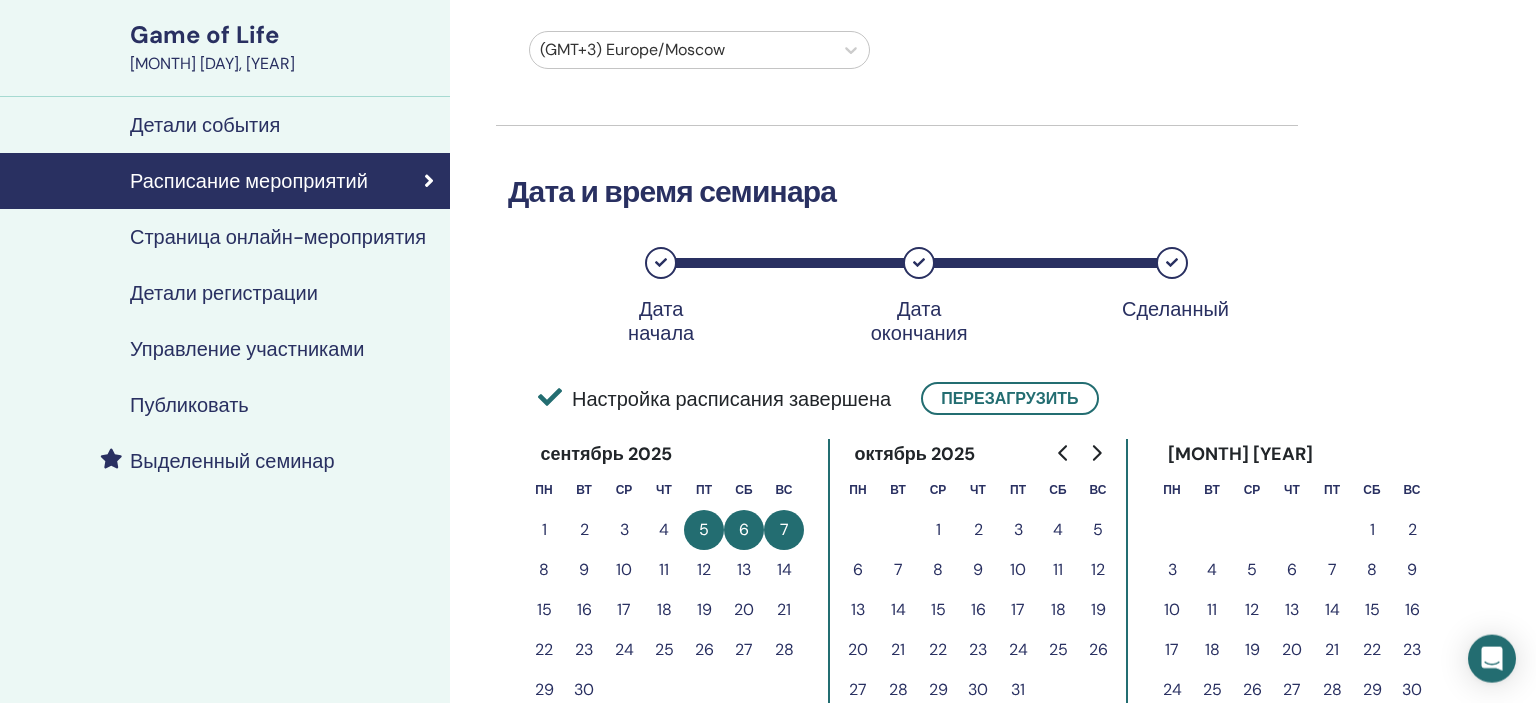 scroll, scrollTop: 316, scrollLeft: 0, axis: vertical 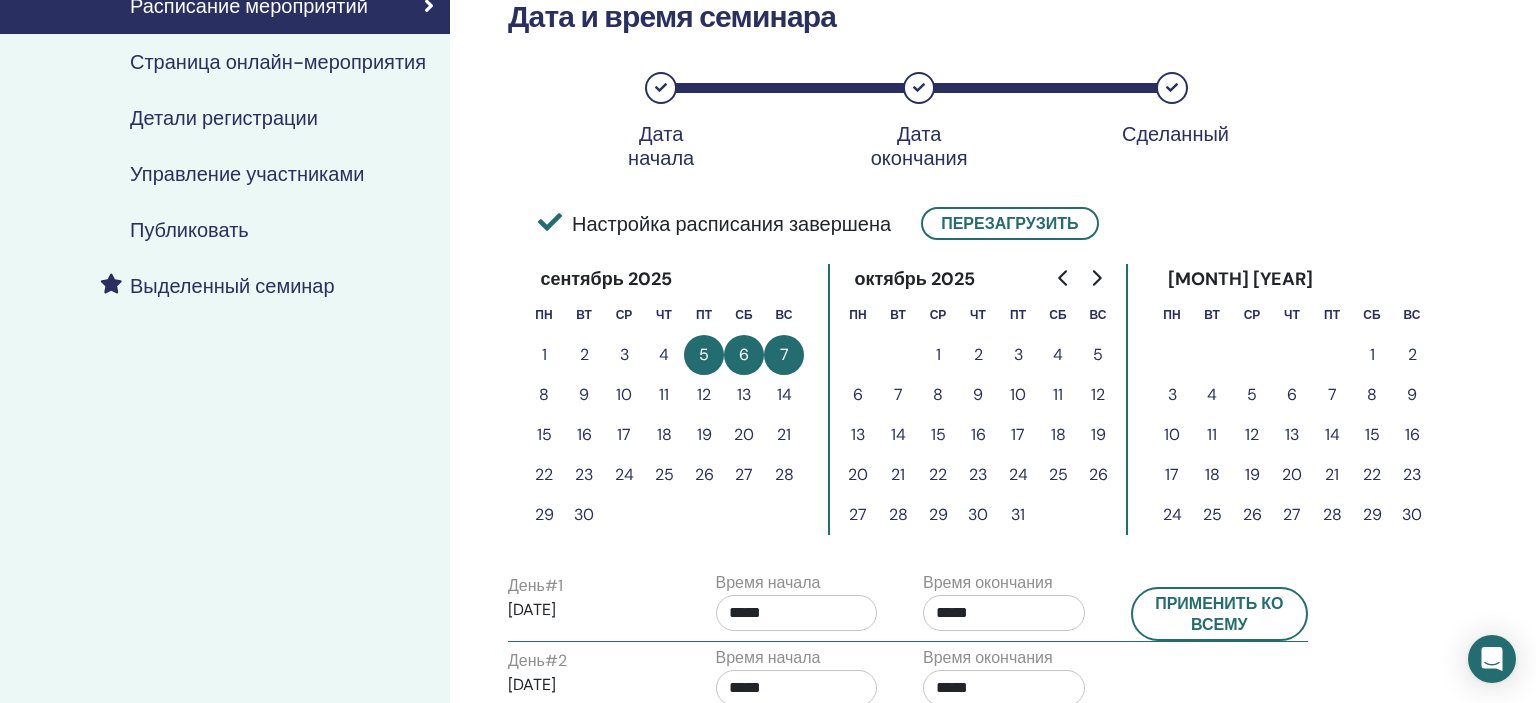 click on "Перезагрузить" at bounding box center (1009, 223) 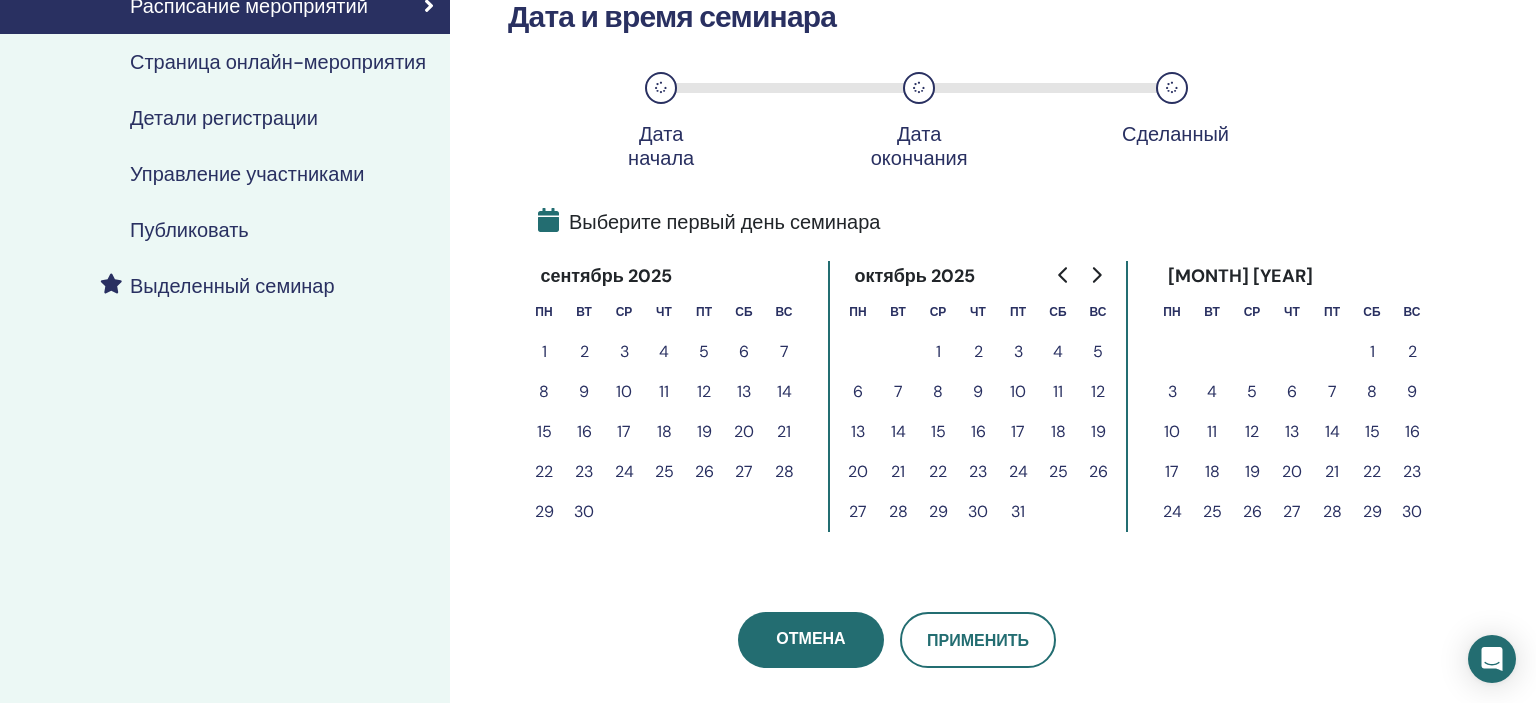 click 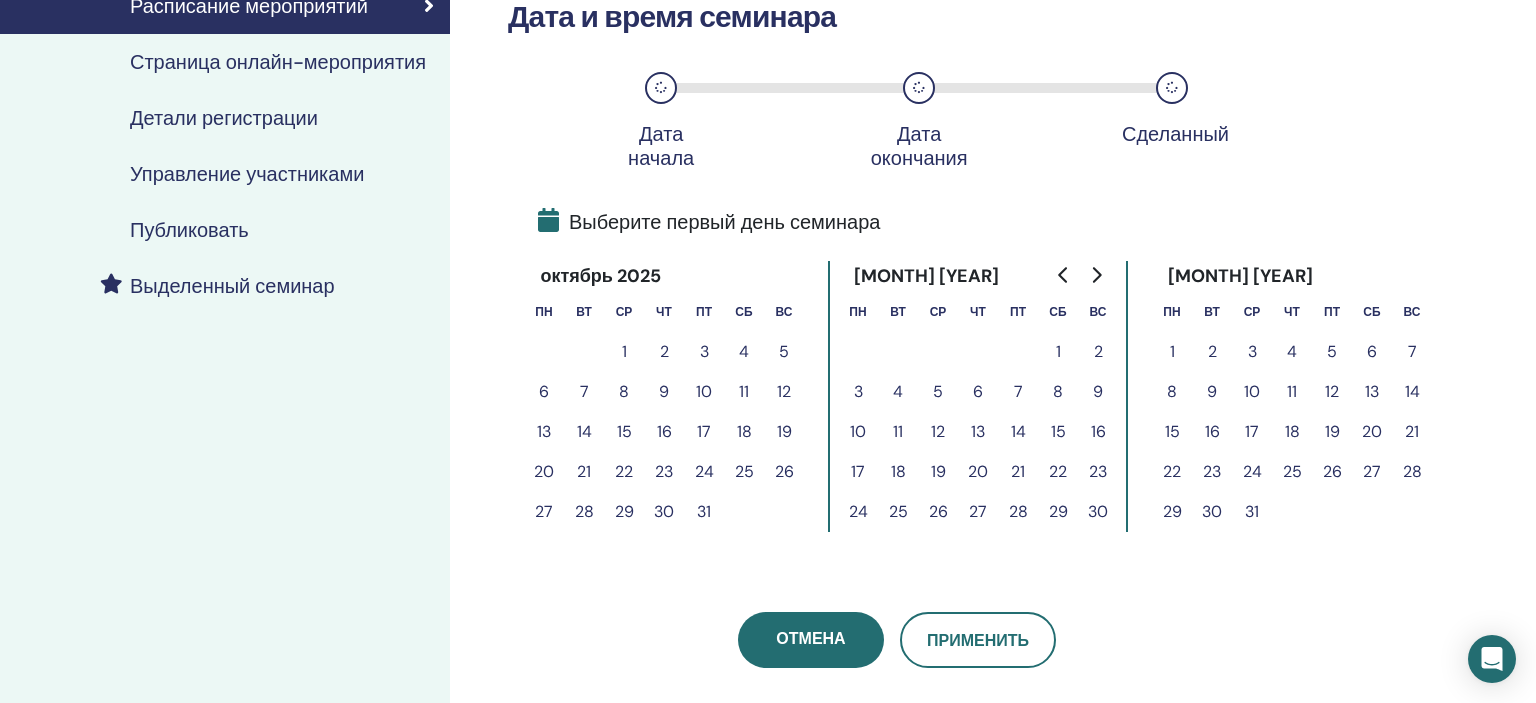 click on "12" at bounding box center [1332, 392] 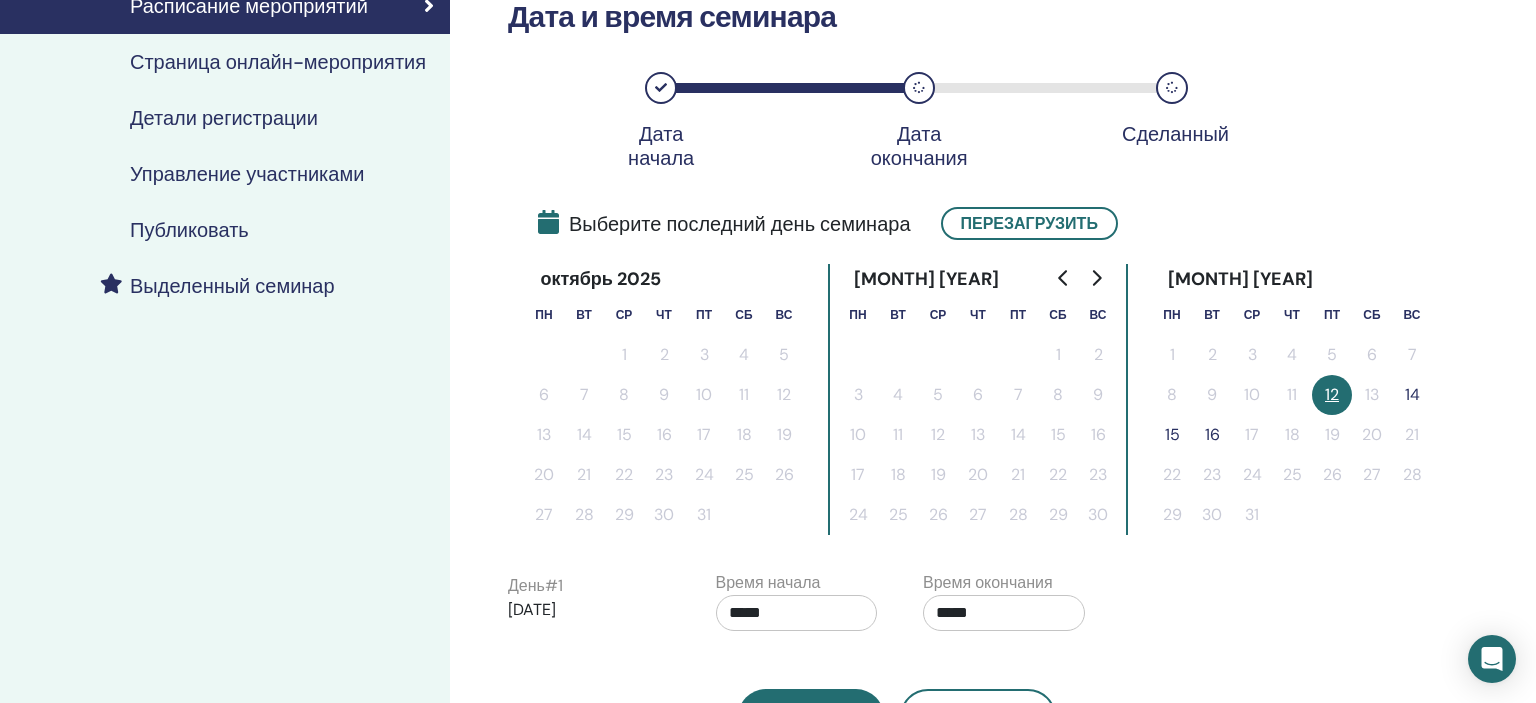 click on "14" at bounding box center [1412, 395] 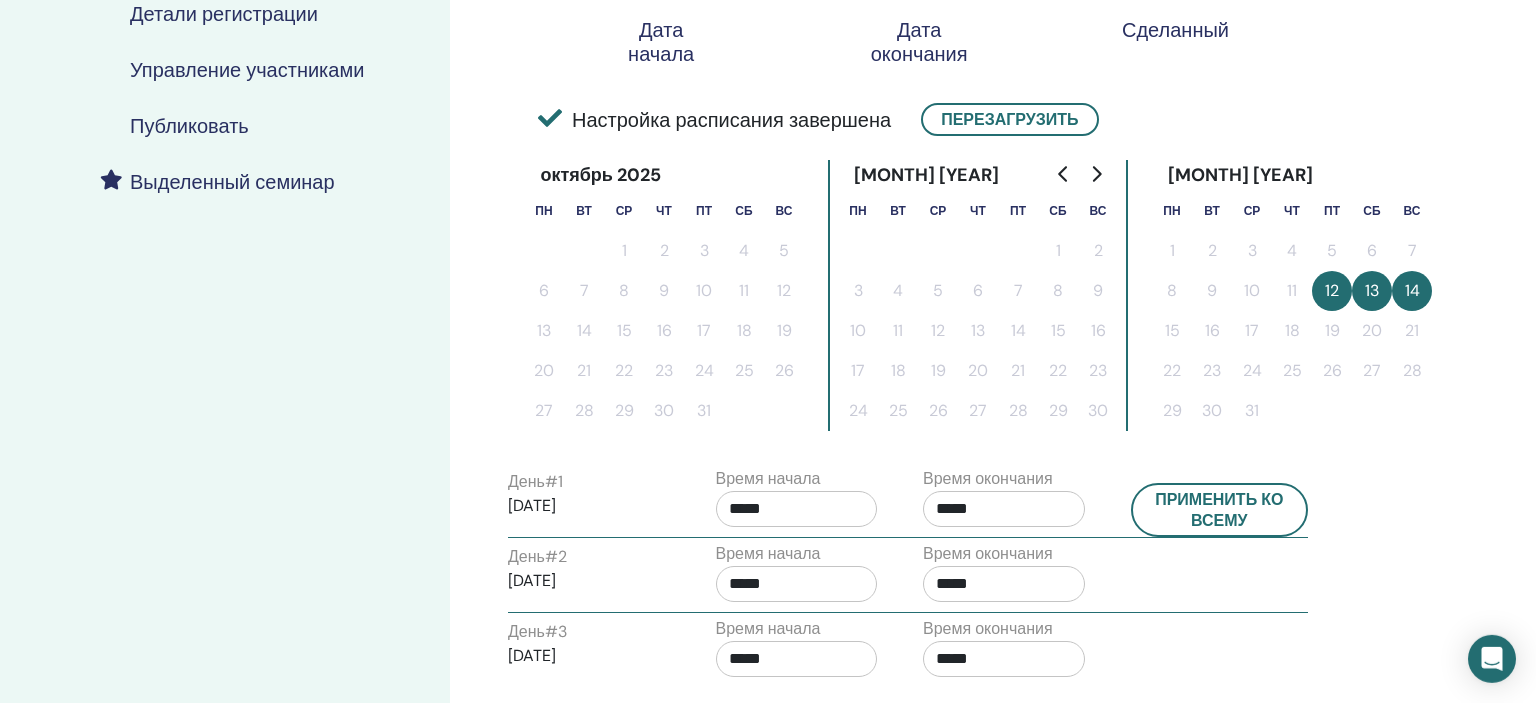 scroll, scrollTop: 422, scrollLeft: 0, axis: vertical 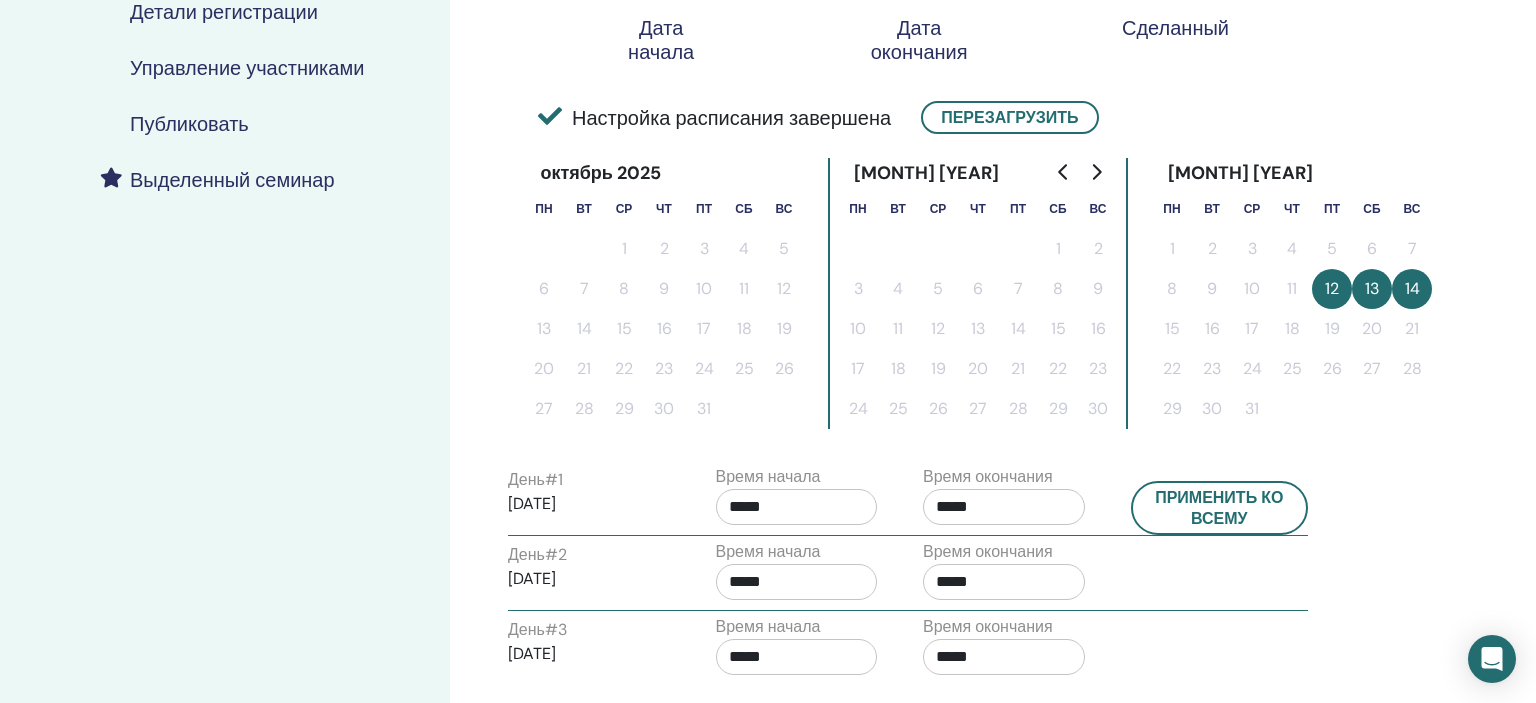 click on "*****" at bounding box center [797, 507] 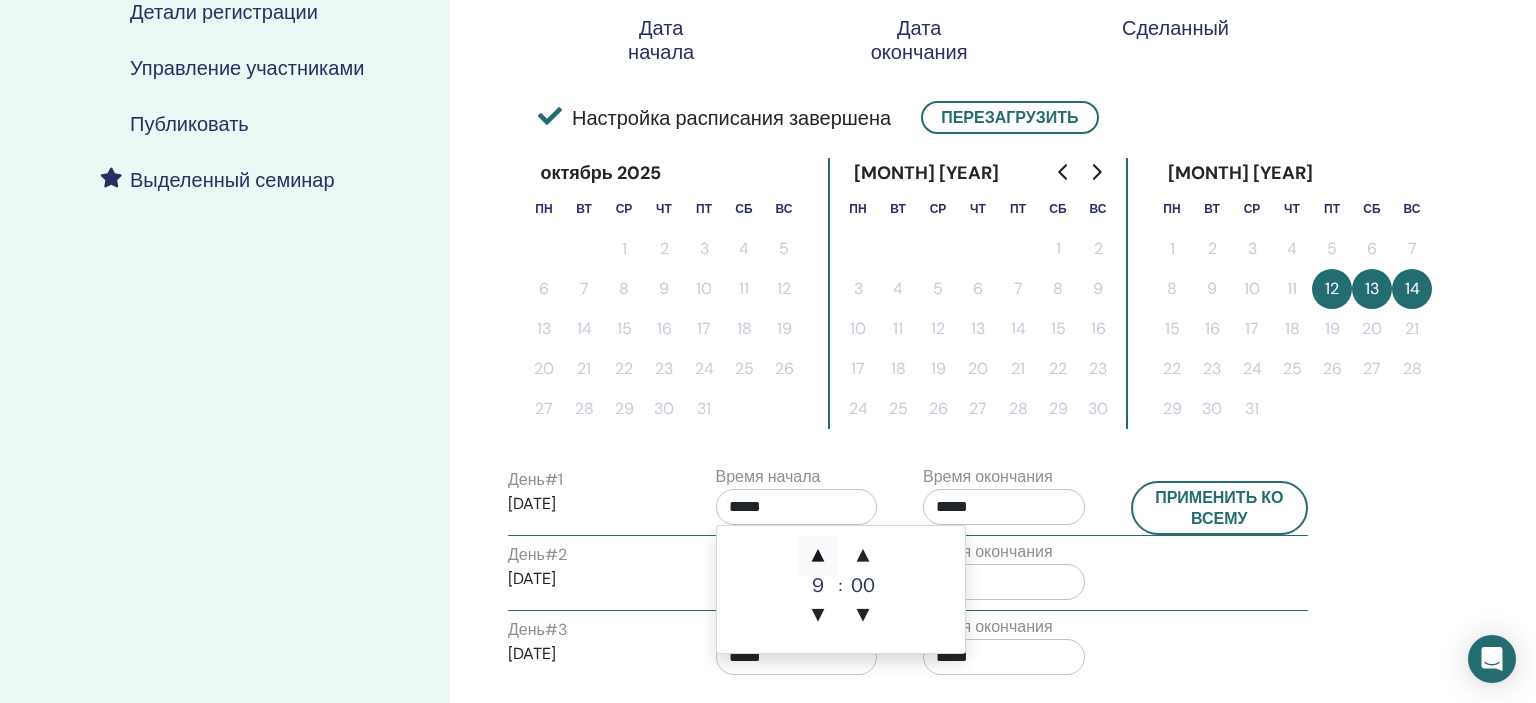 click on "▲" at bounding box center (818, 556) 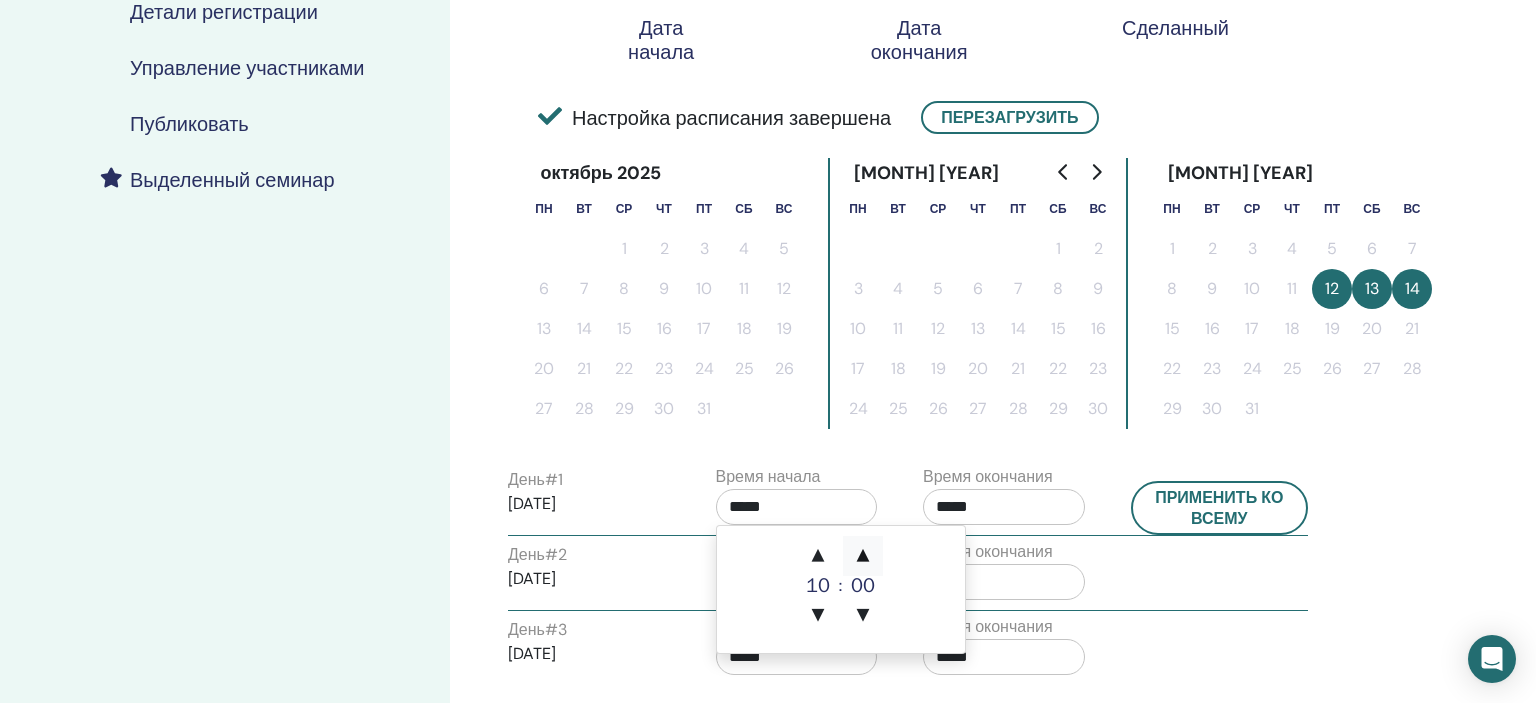 click on "▲" at bounding box center [863, 556] 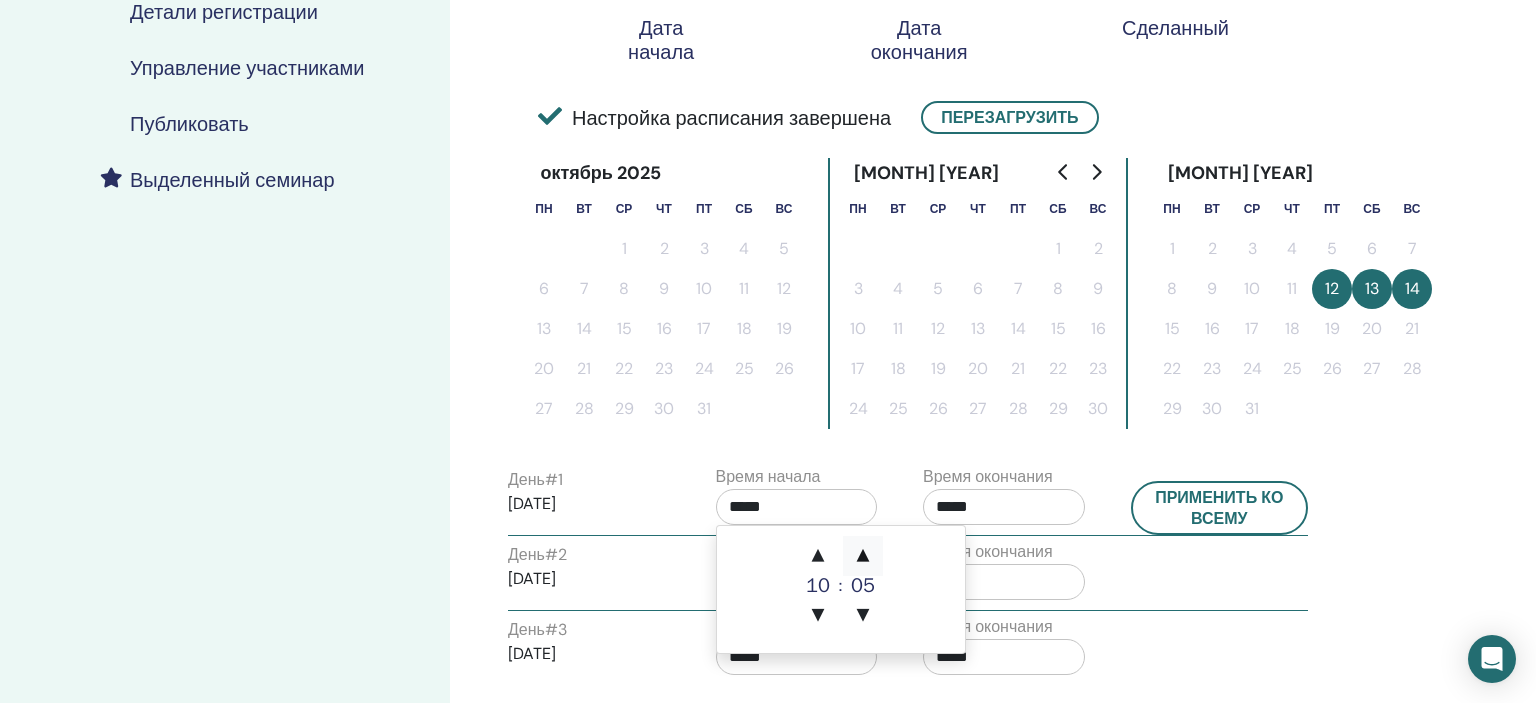 click on "▲" at bounding box center (863, 556) 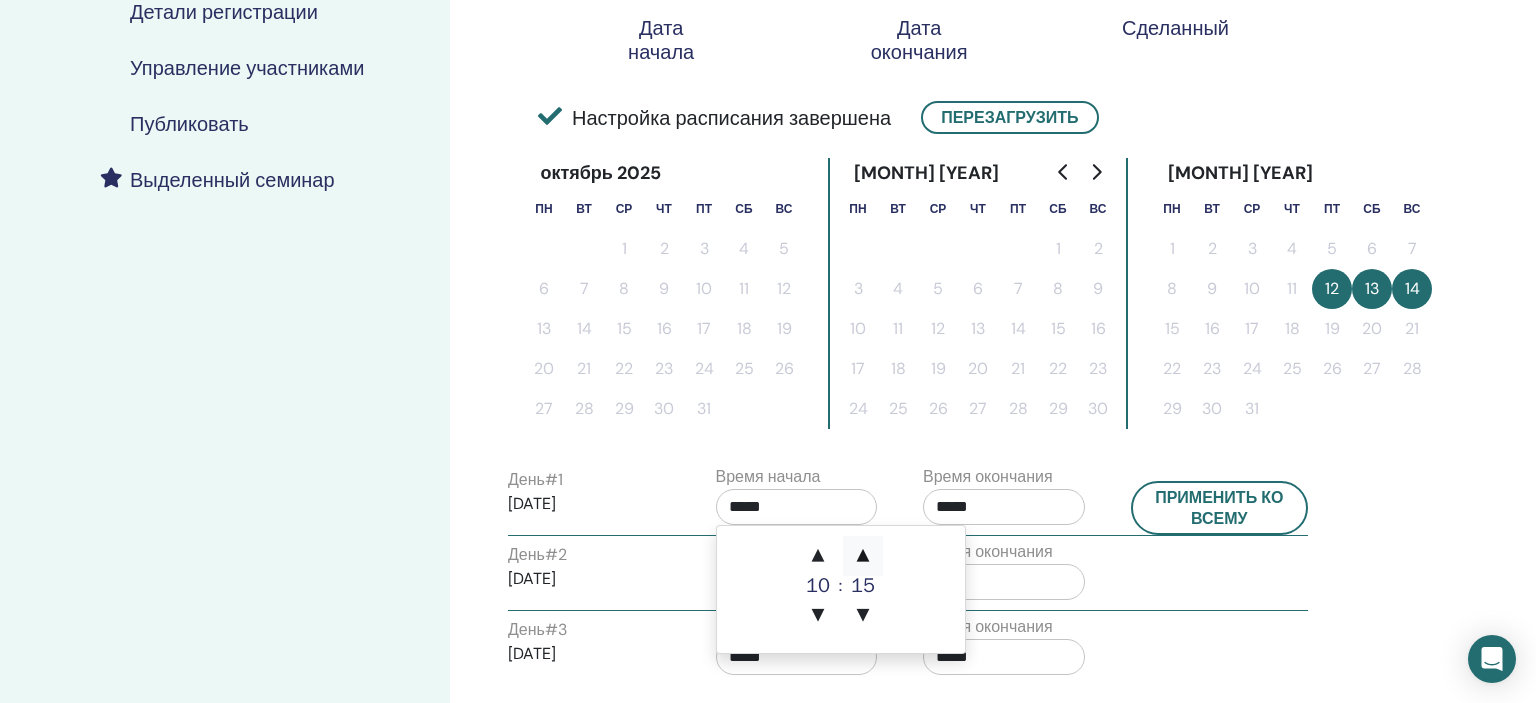 click on "▲" at bounding box center (863, 556) 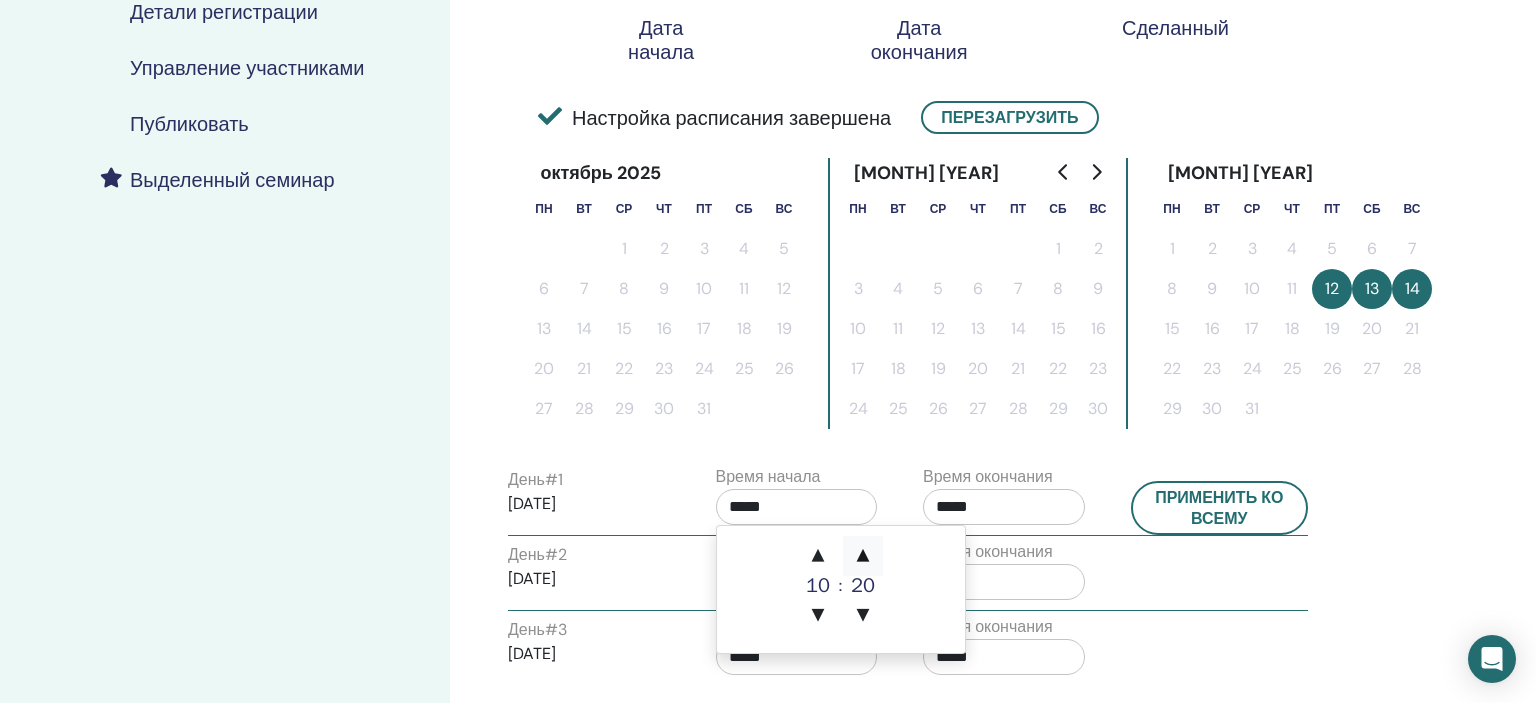 click on "▲" at bounding box center [863, 556] 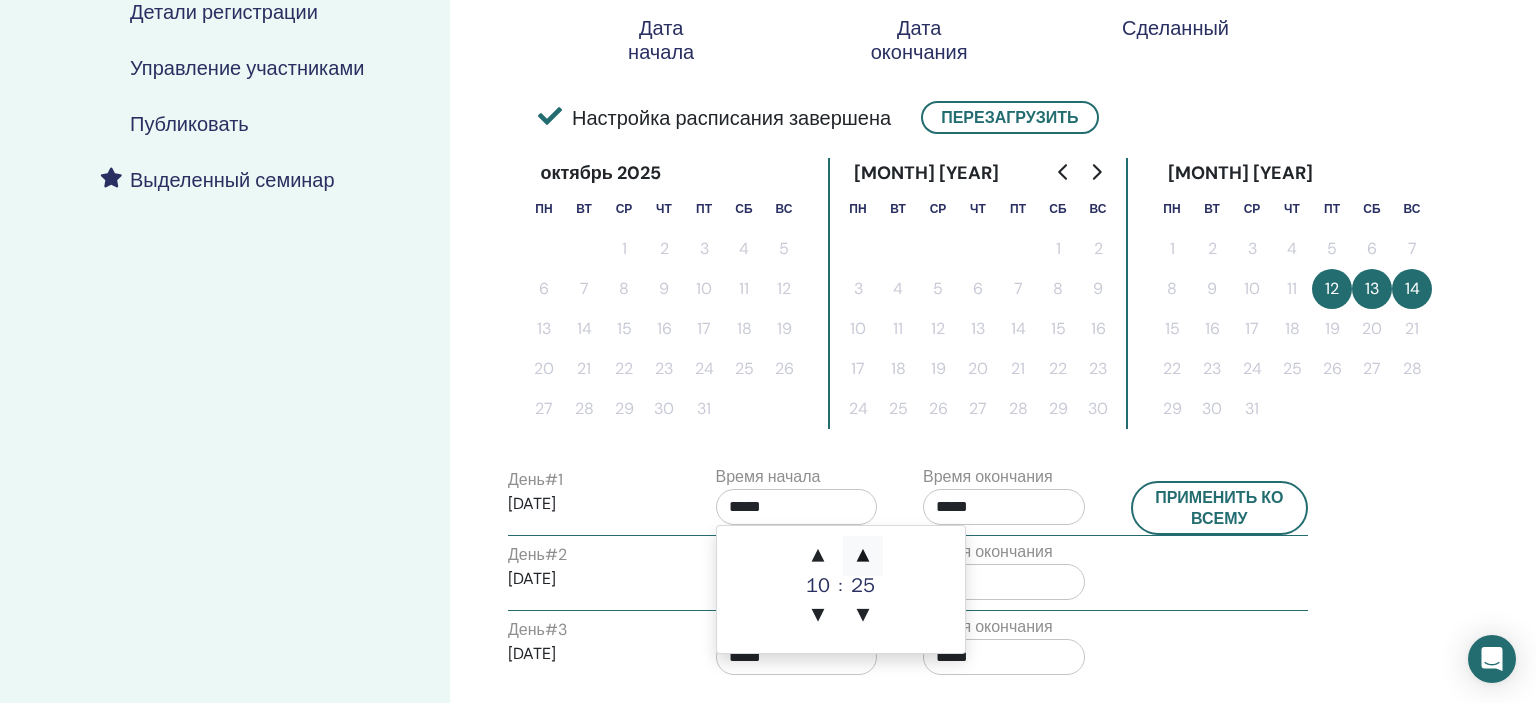 click on "▲" at bounding box center [863, 556] 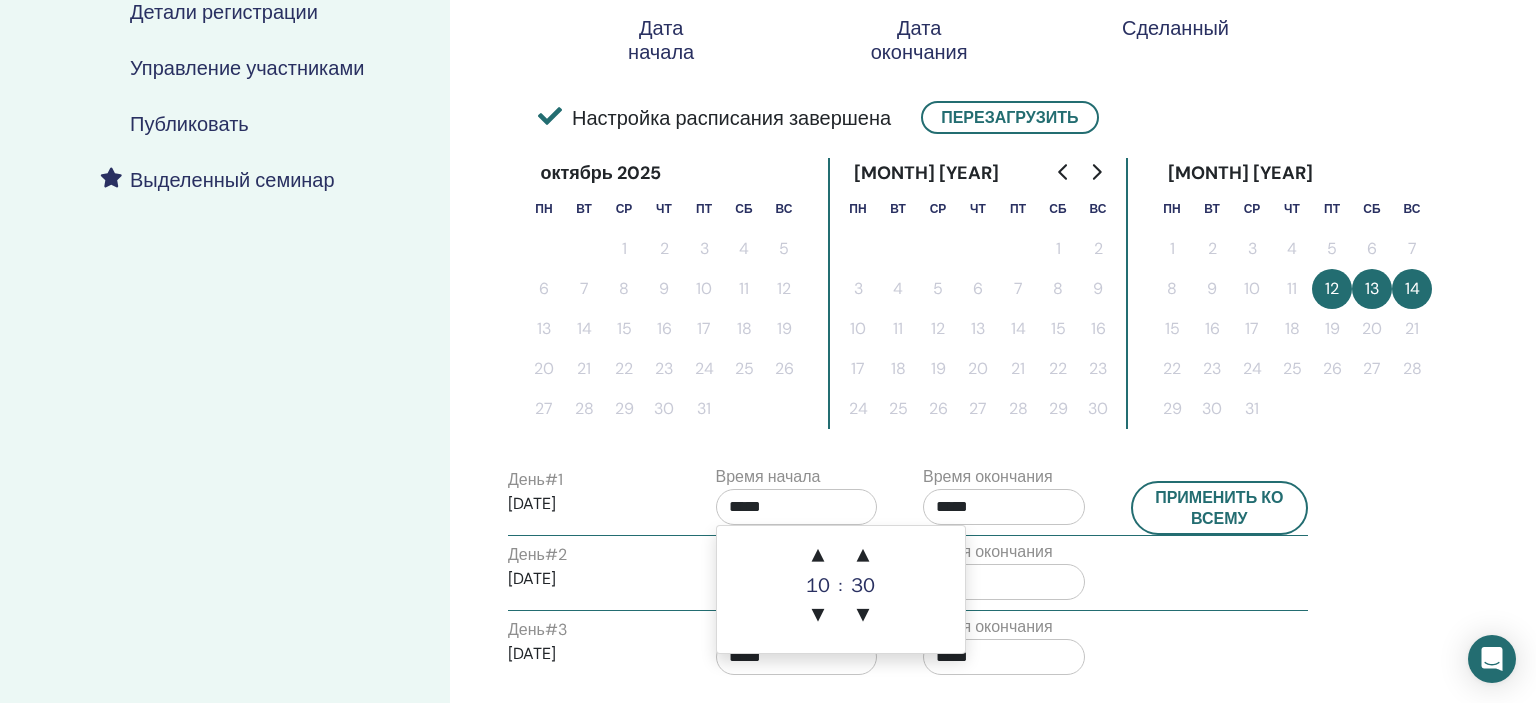 click on "*****" at bounding box center [1004, 507] 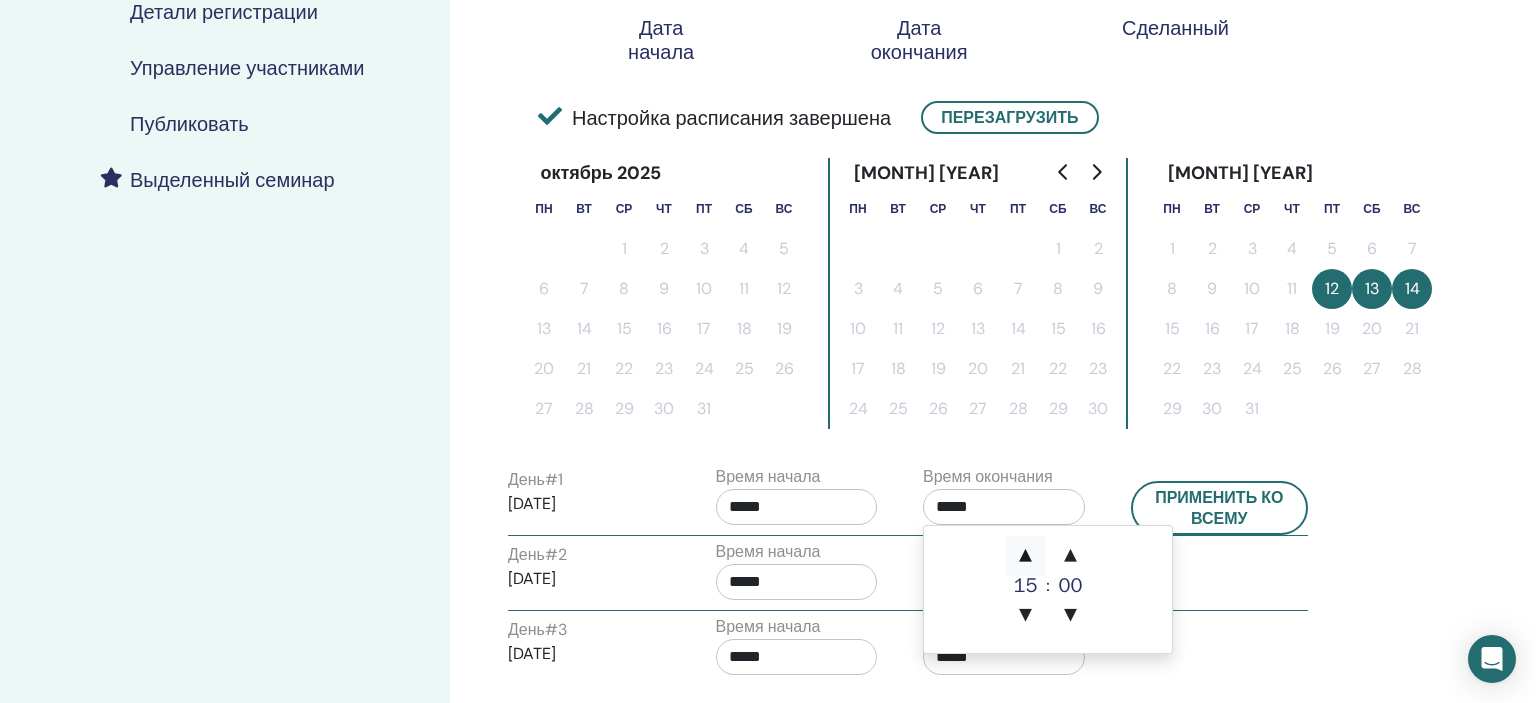 click on "▲" at bounding box center (1026, 556) 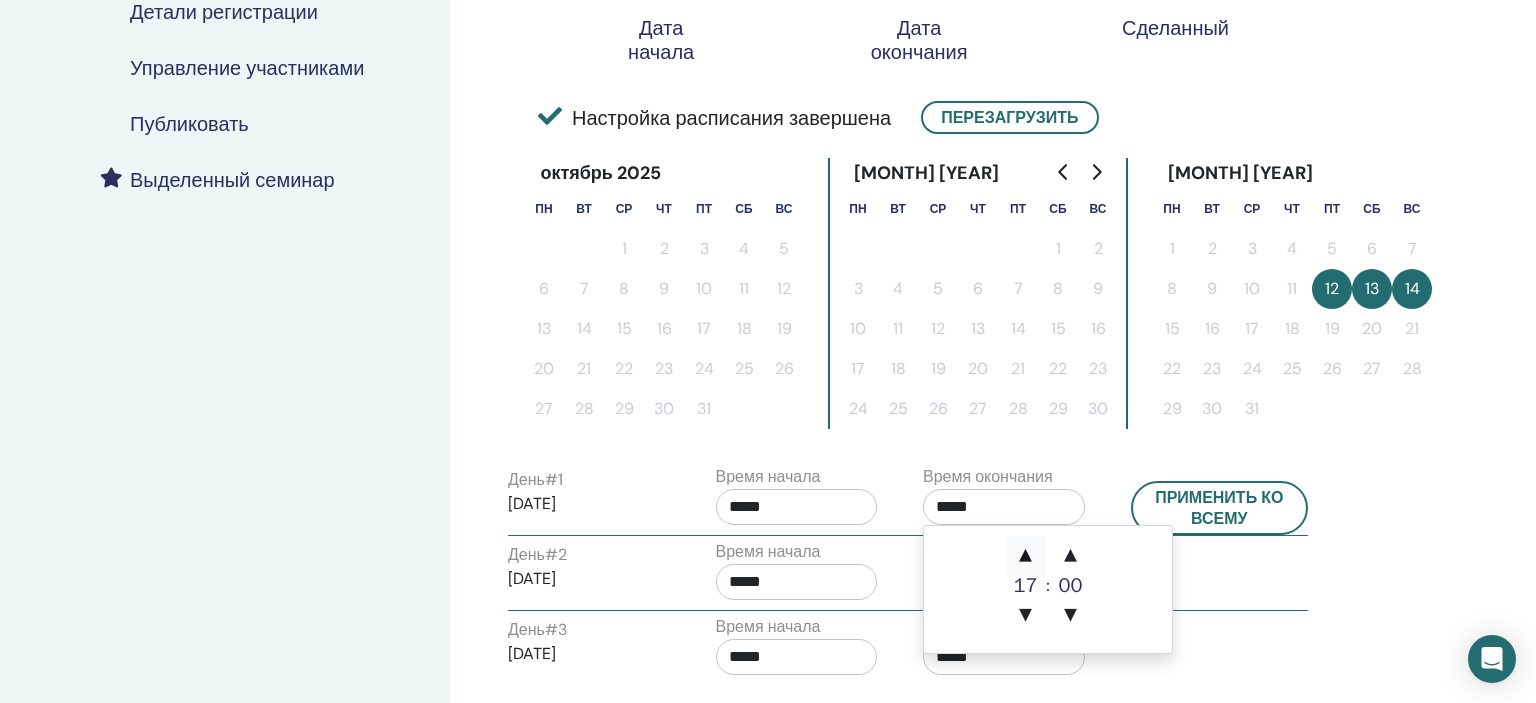 click on "▲" at bounding box center [1026, 556] 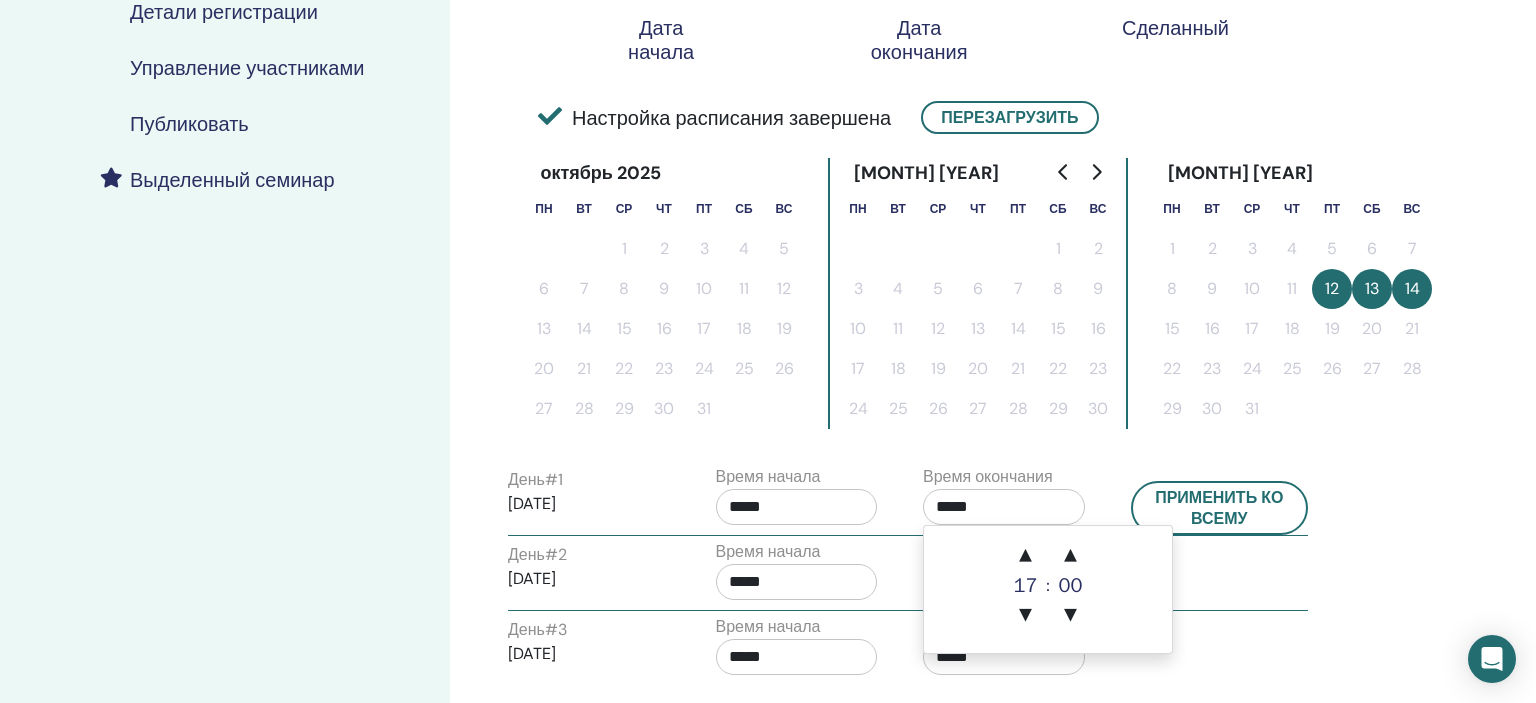 click on "*****" at bounding box center [1004, 507] 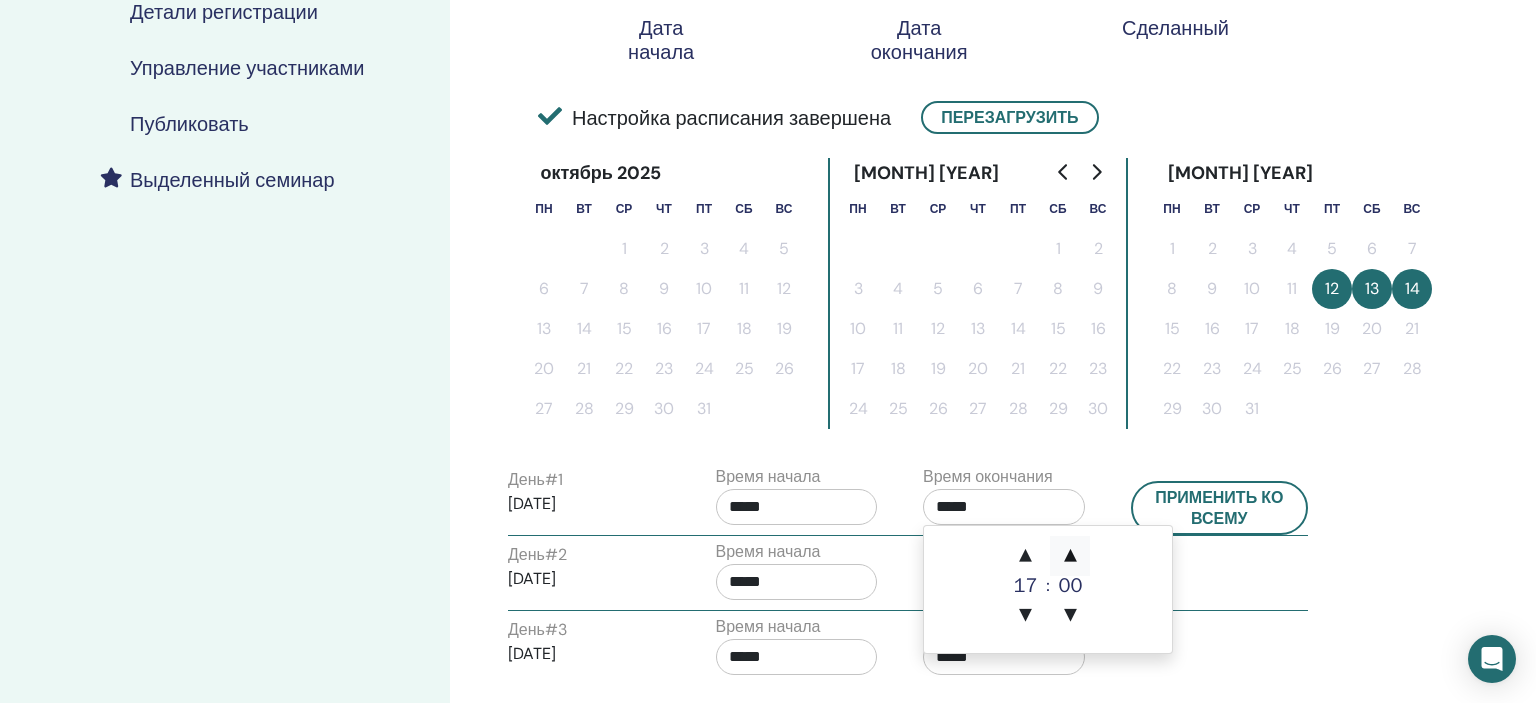 click on "▲" at bounding box center (1070, 556) 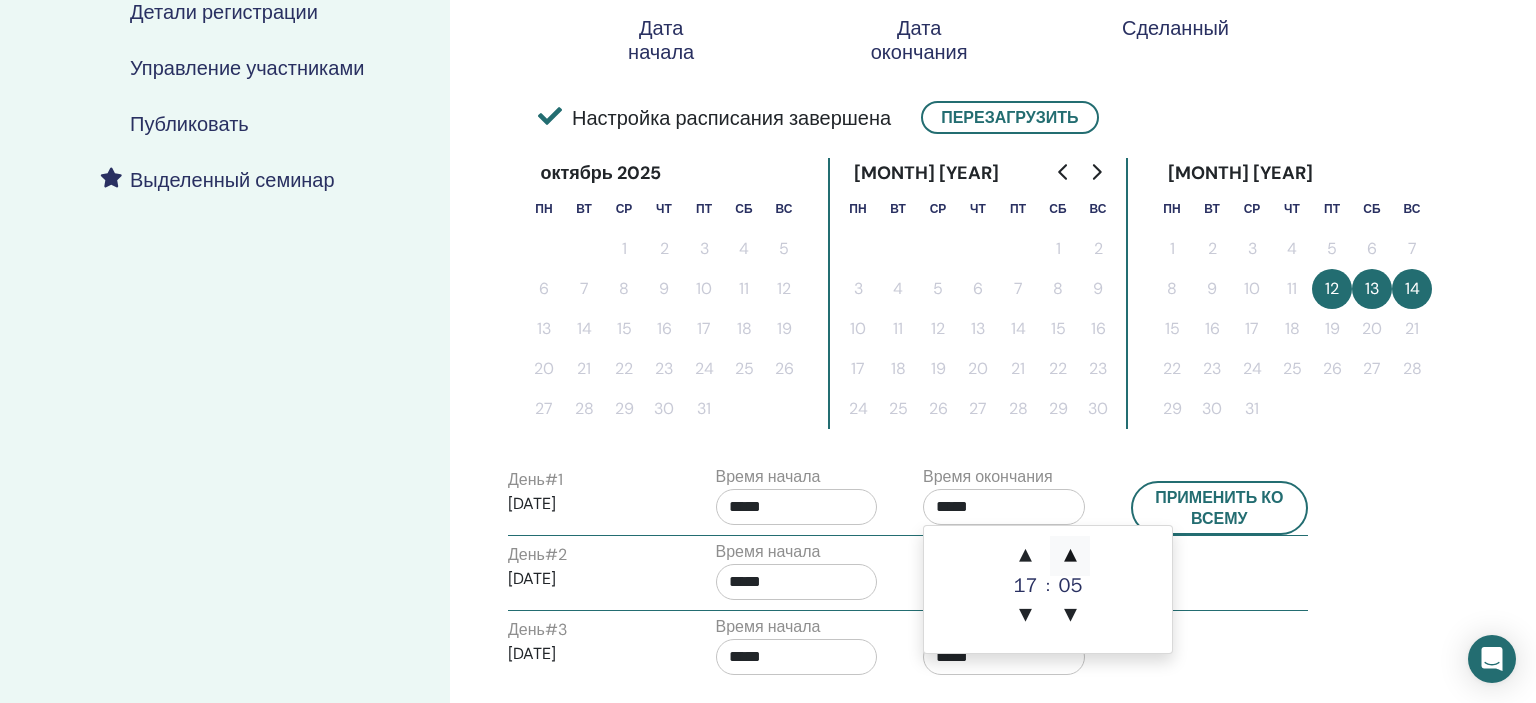 click on "▲" at bounding box center [1070, 556] 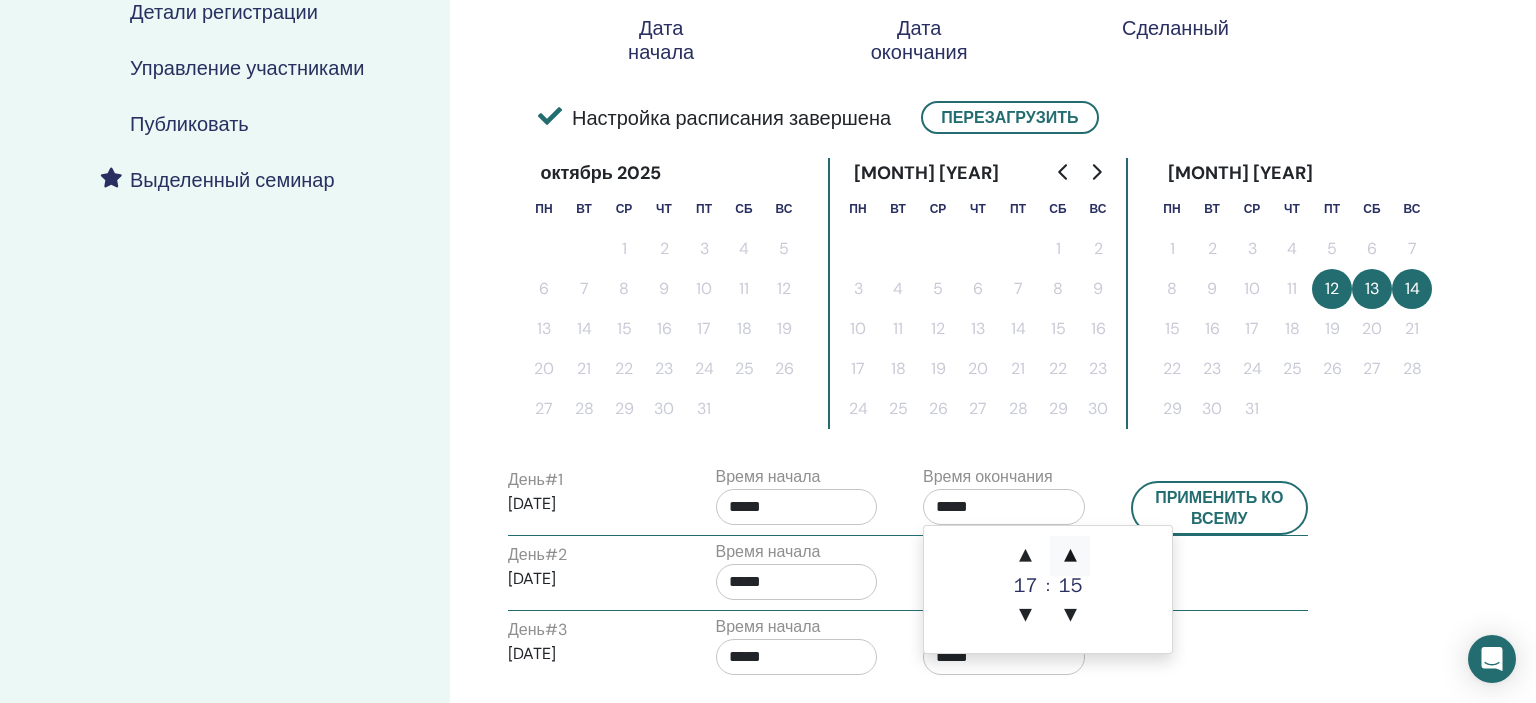 click on "▲" at bounding box center [1070, 556] 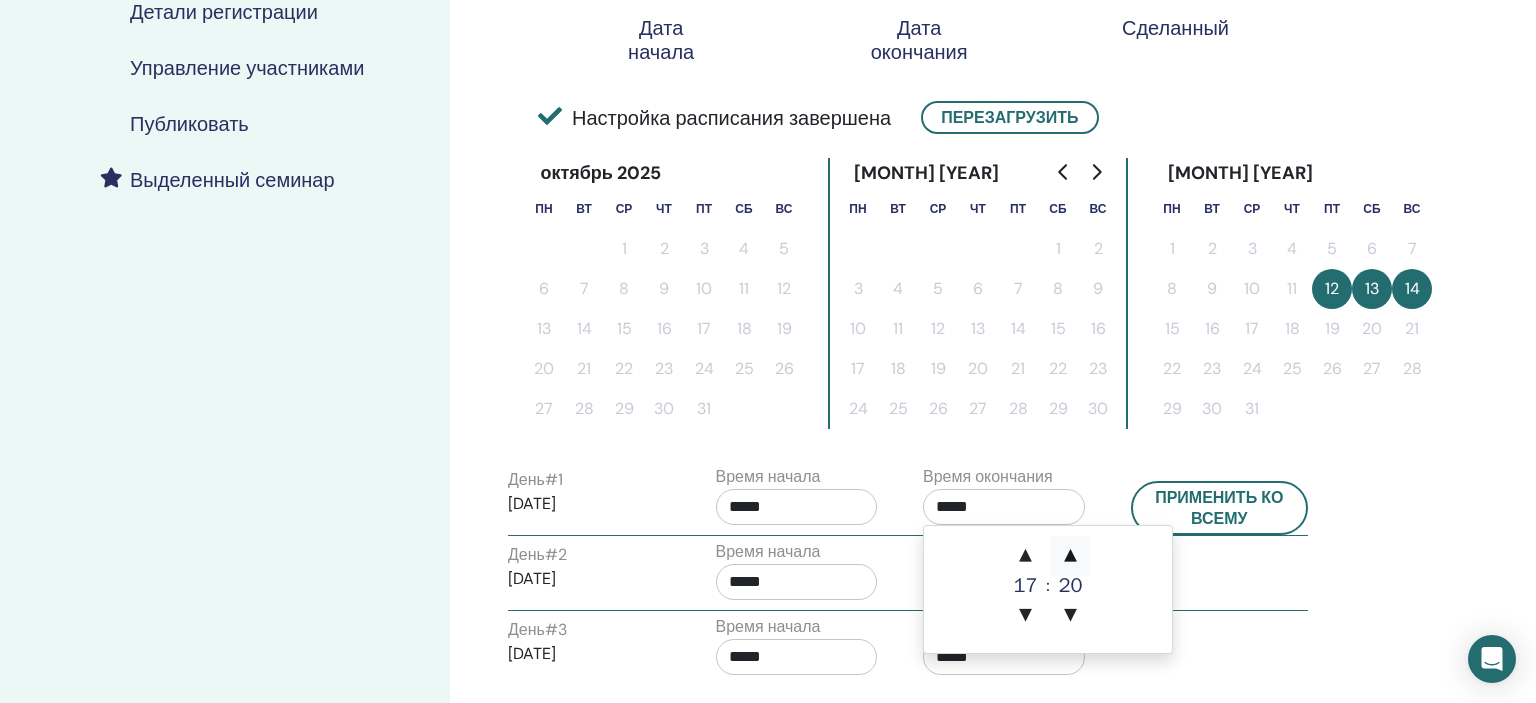 click on "▲" at bounding box center (1070, 556) 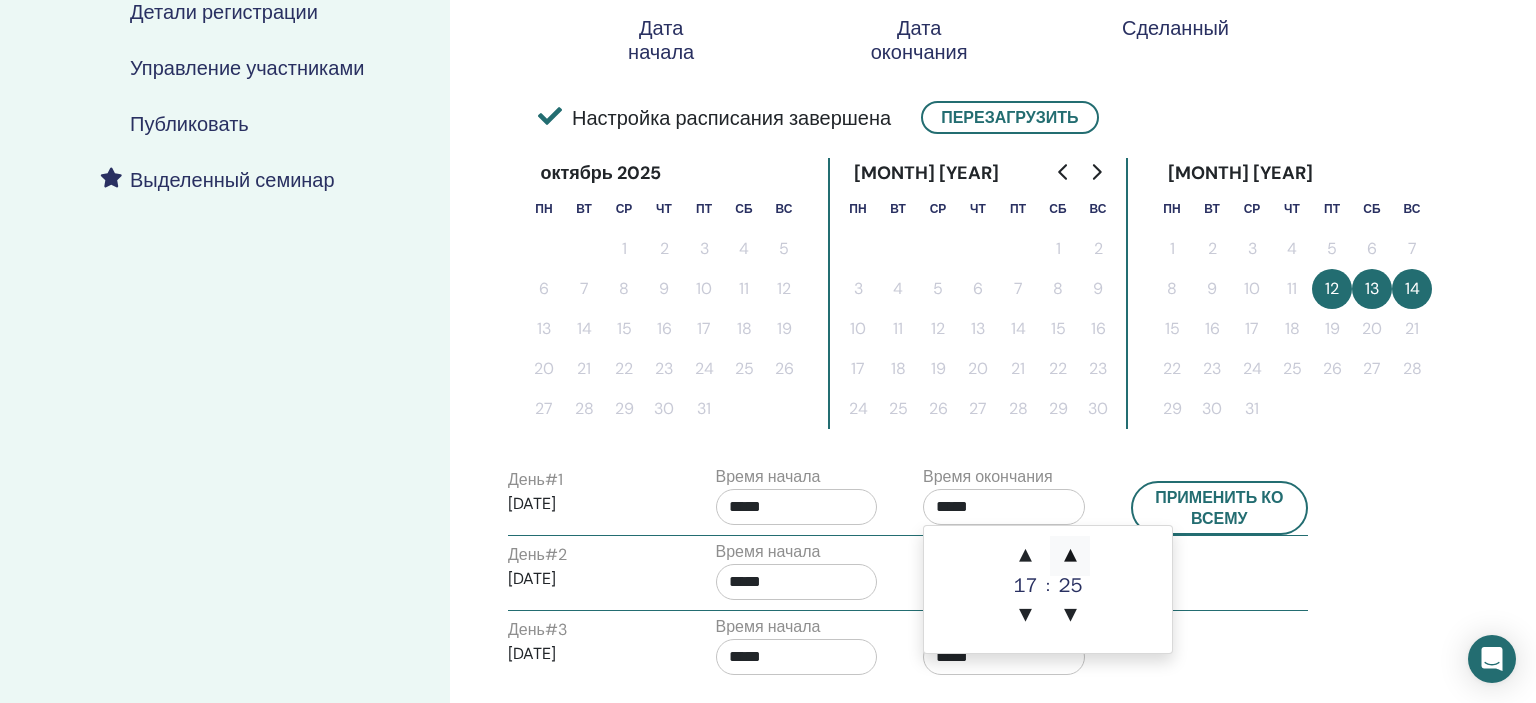 click on "▲" at bounding box center [1070, 556] 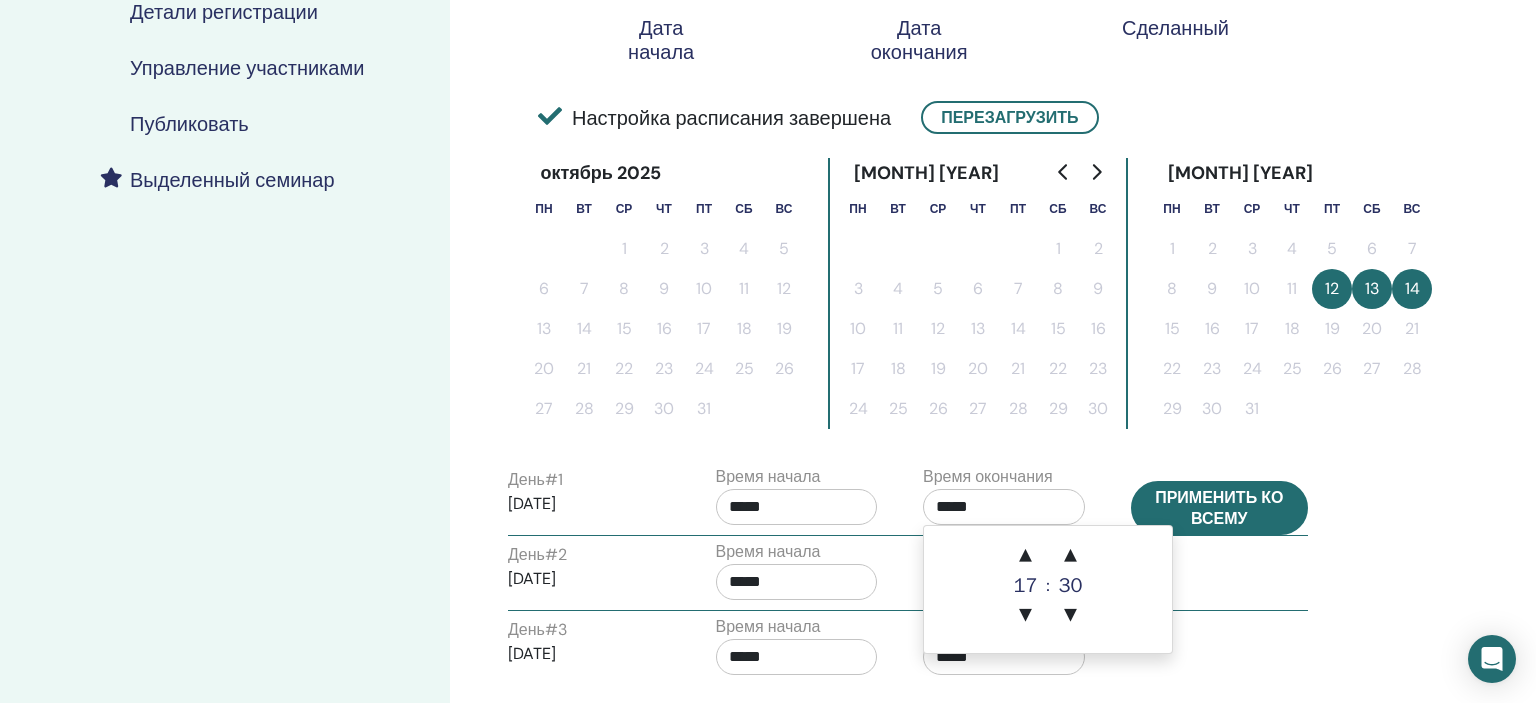 click on "Применить ко всему" at bounding box center (1220, 508) 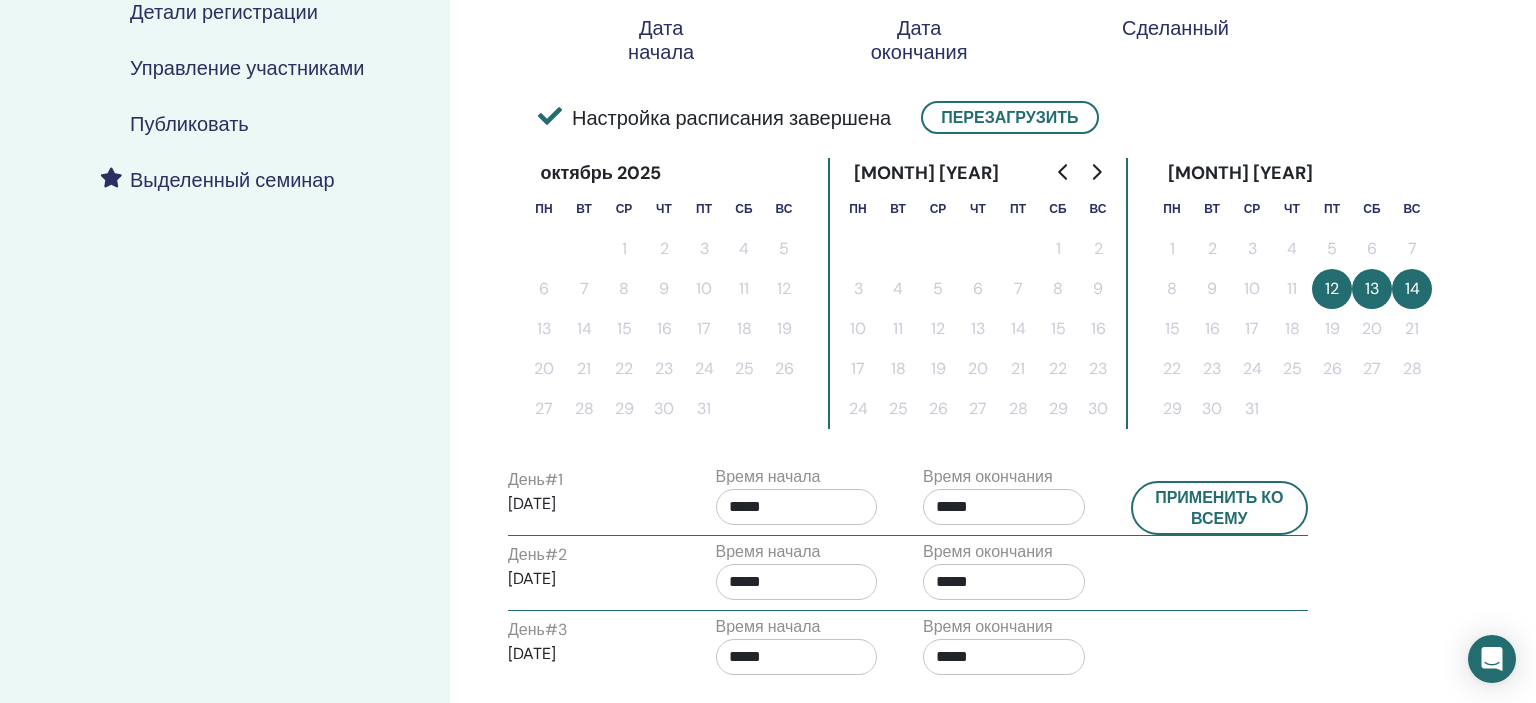 scroll, scrollTop: 739, scrollLeft: 0, axis: vertical 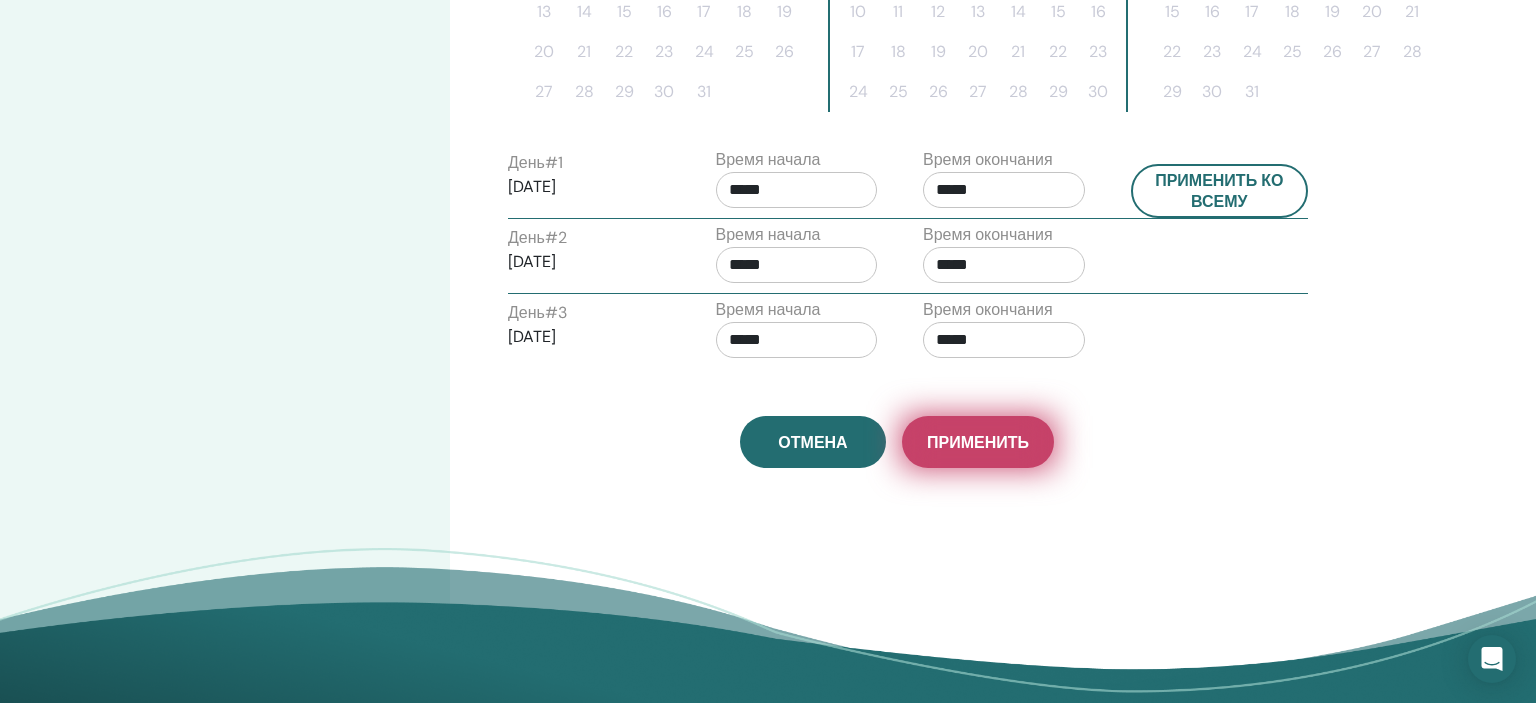 click on "Применить" at bounding box center [978, 442] 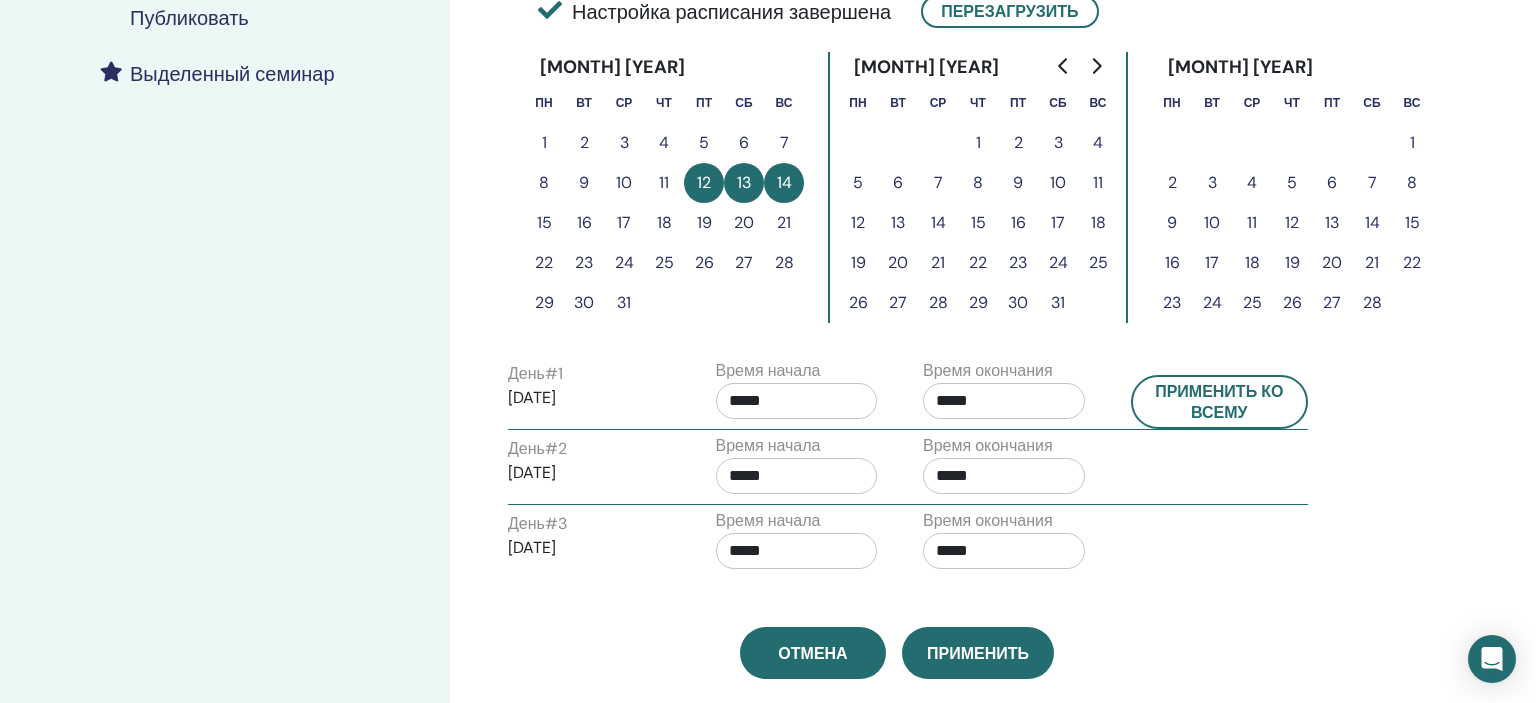 scroll, scrollTop: 633, scrollLeft: 0, axis: vertical 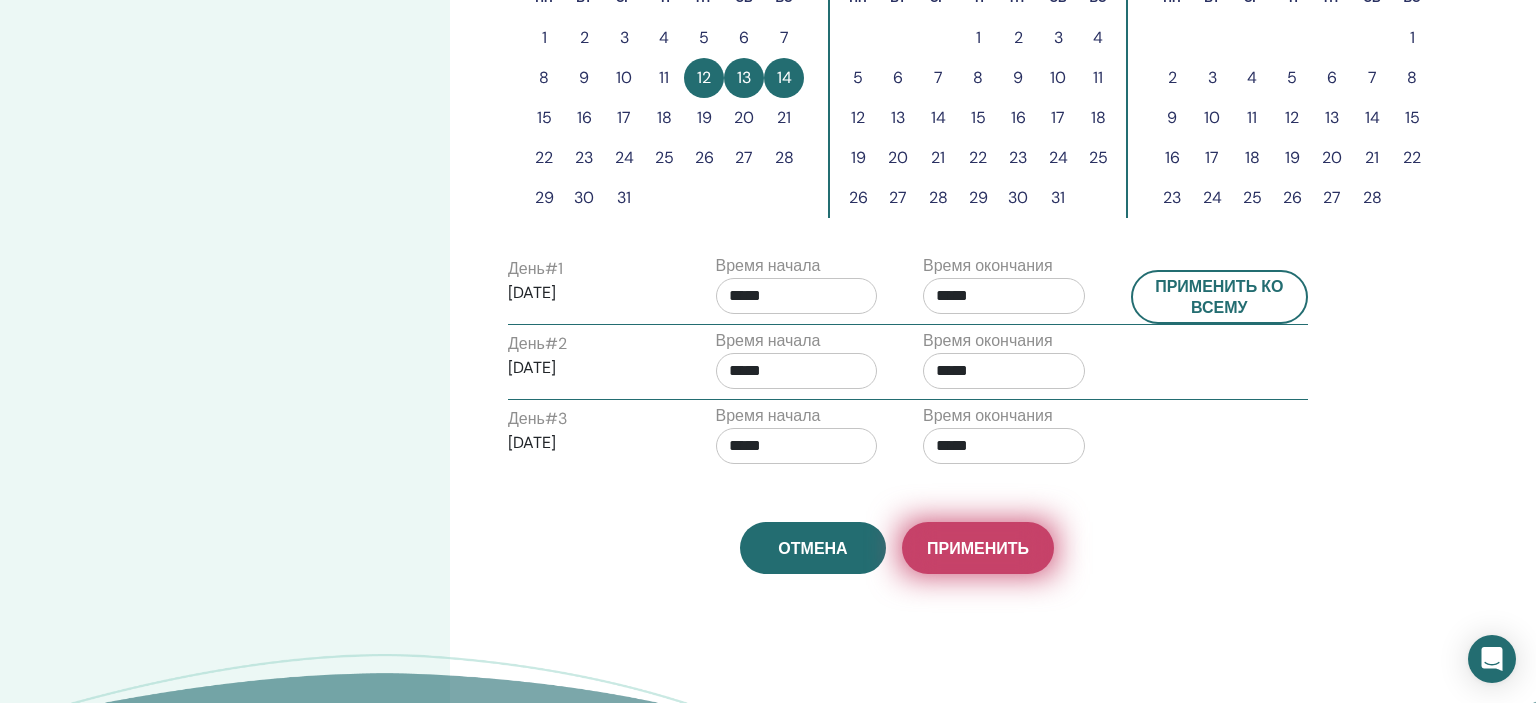 click on "Применить" at bounding box center (978, 548) 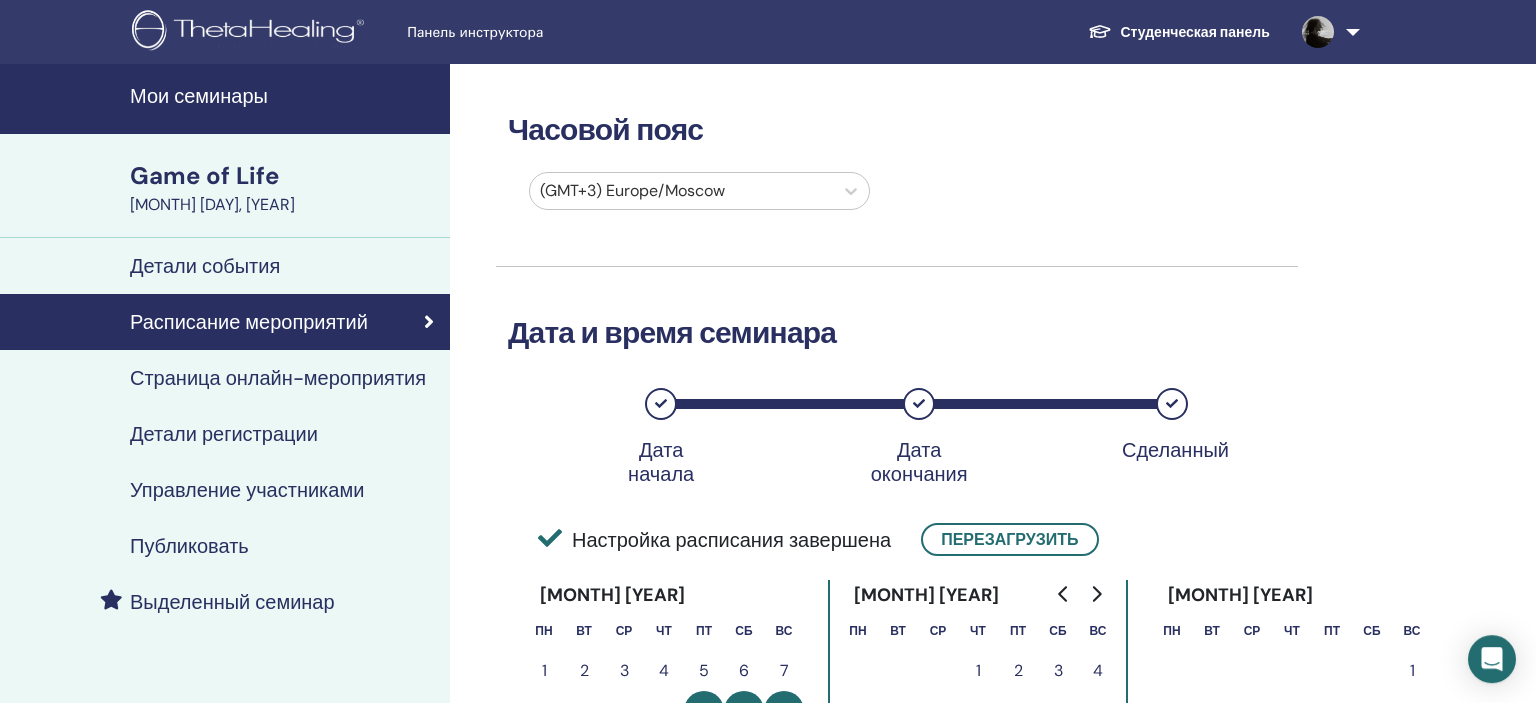 scroll, scrollTop: 0, scrollLeft: 0, axis: both 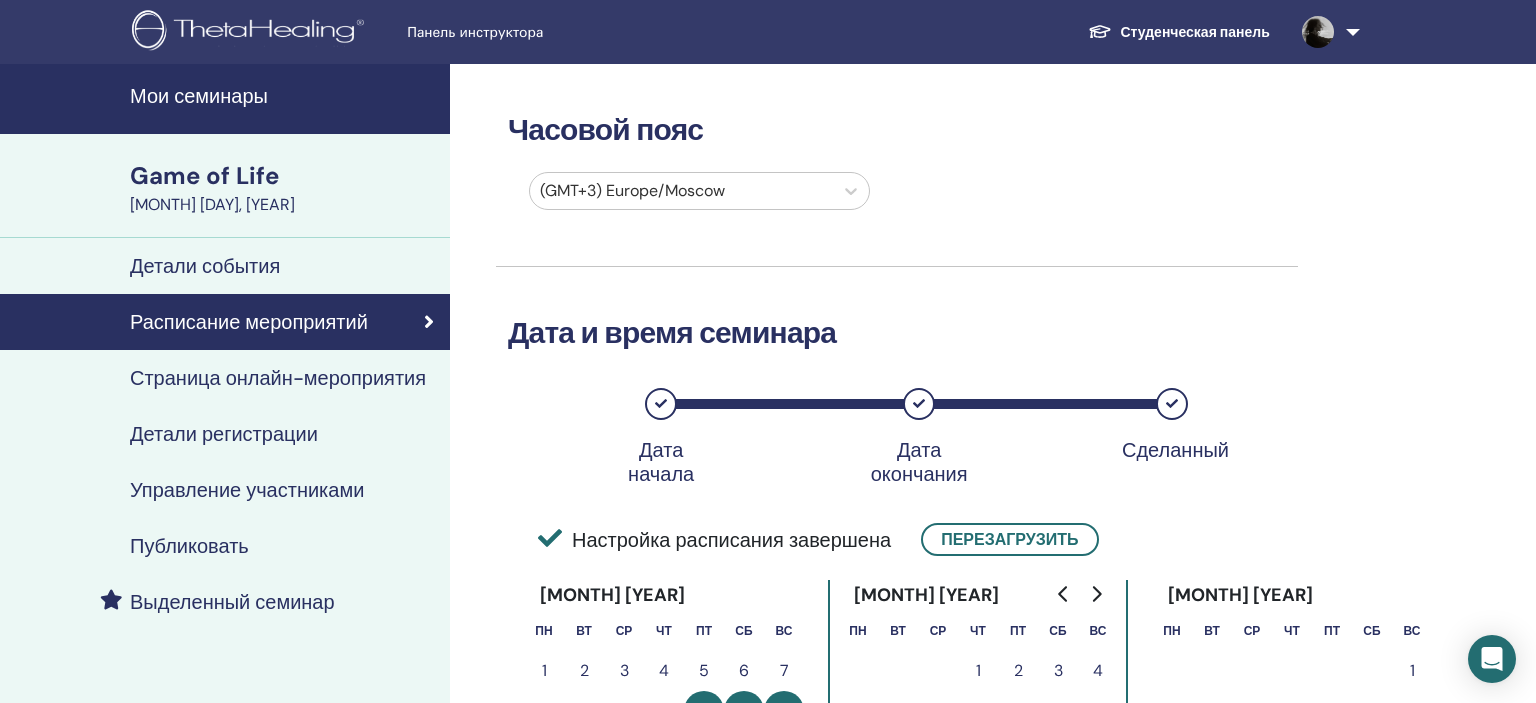 click on "Мои семинары" at bounding box center [284, 96] 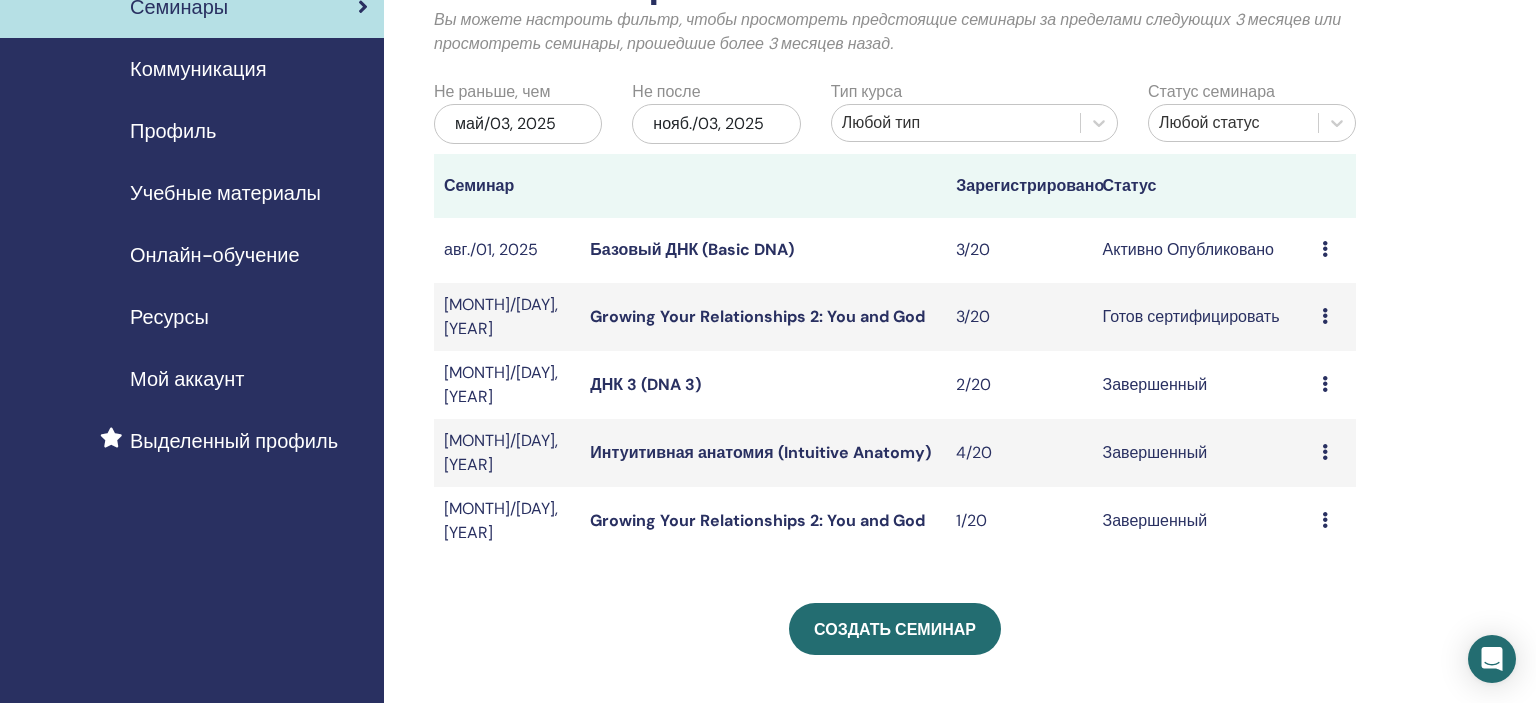 scroll, scrollTop: 211, scrollLeft: 0, axis: vertical 